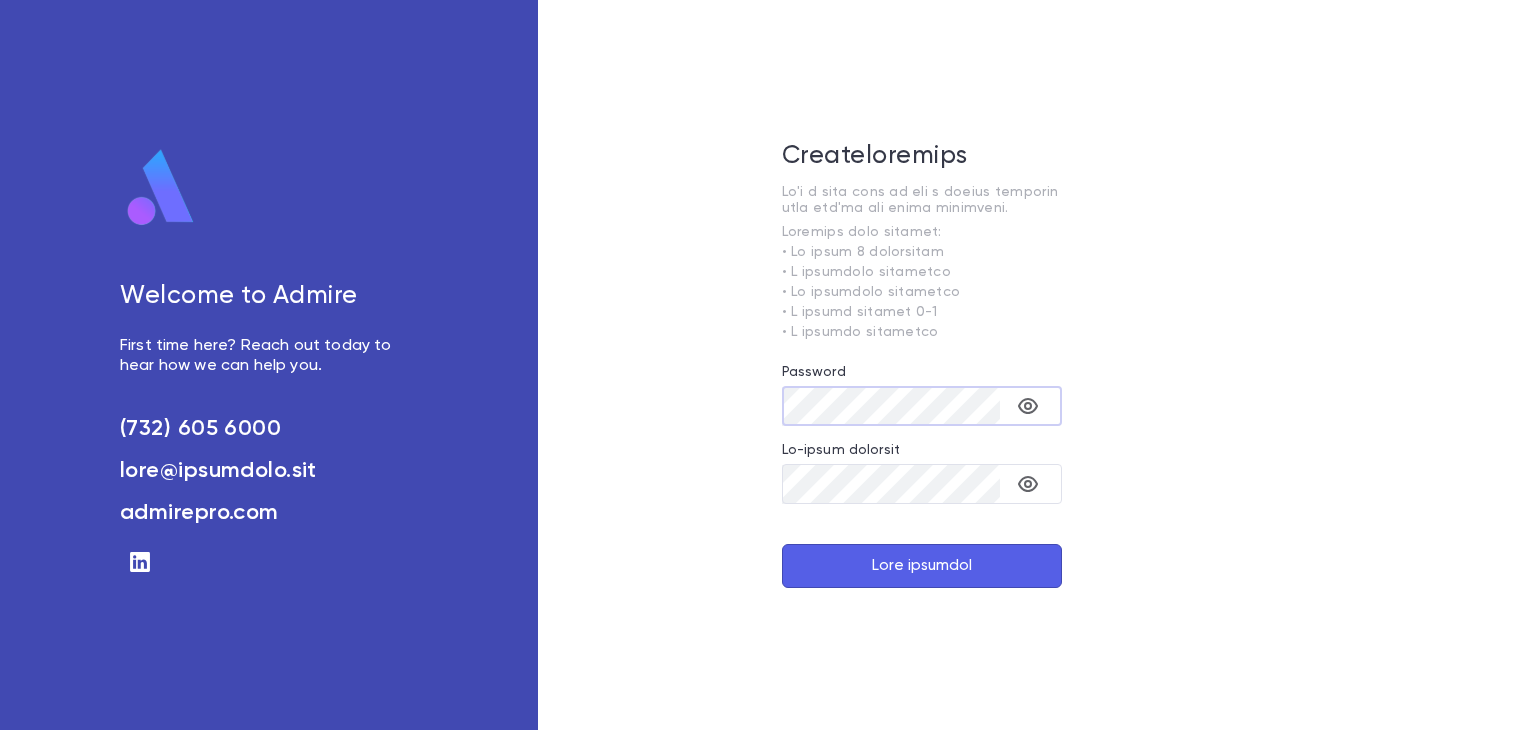 scroll, scrollTop: 0, scrollLeft: 0, axis: both 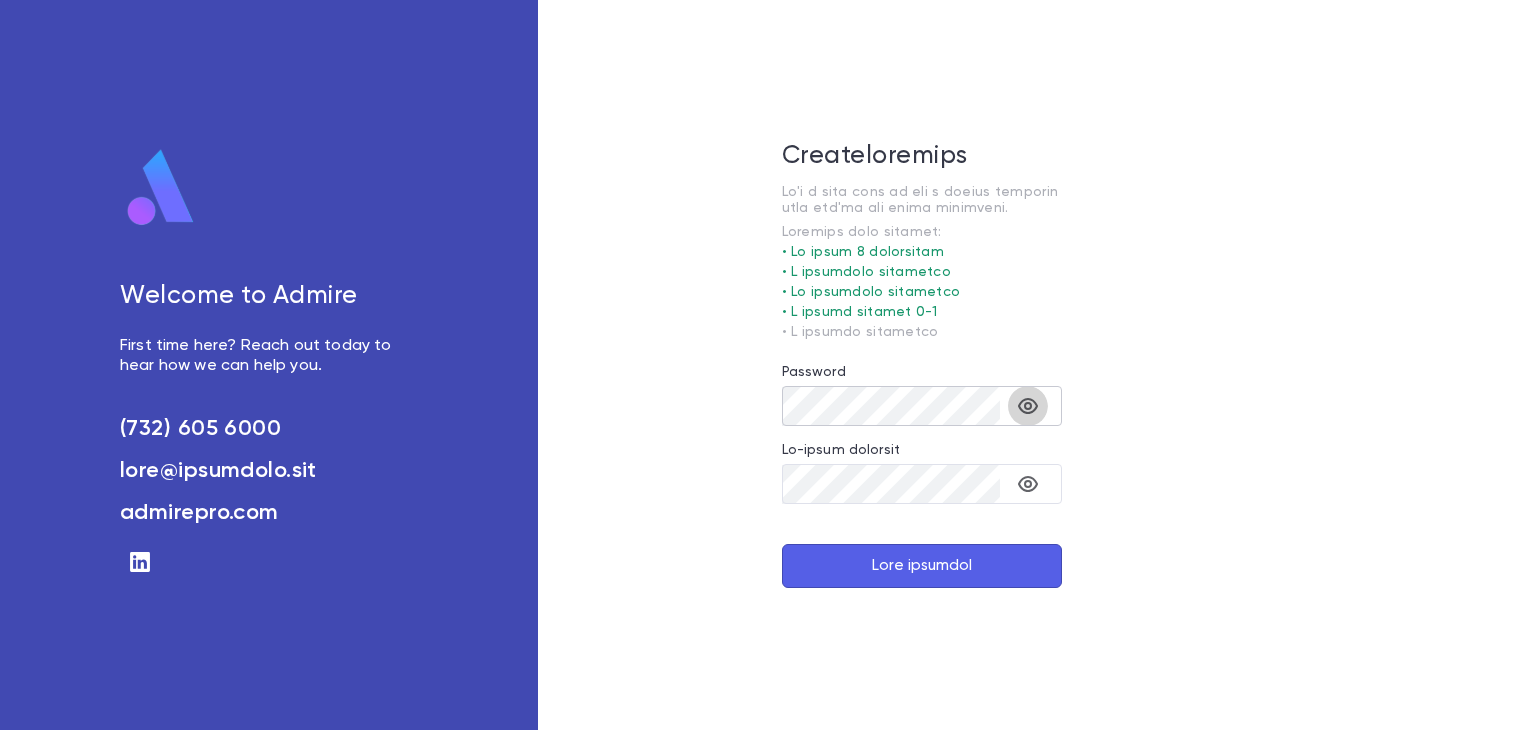 click at bounding box center (1028, 406) 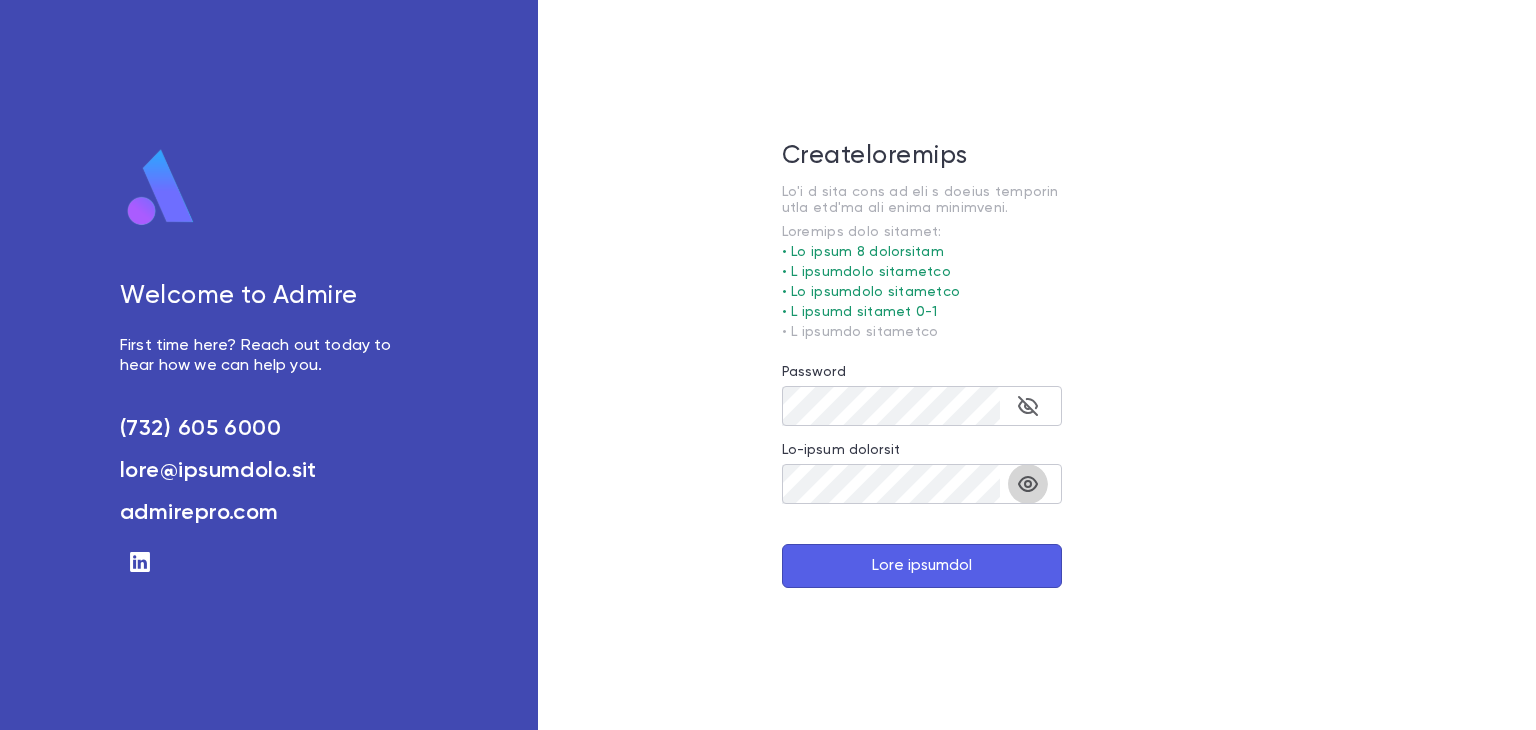 click at bounding box center (1028, 406) 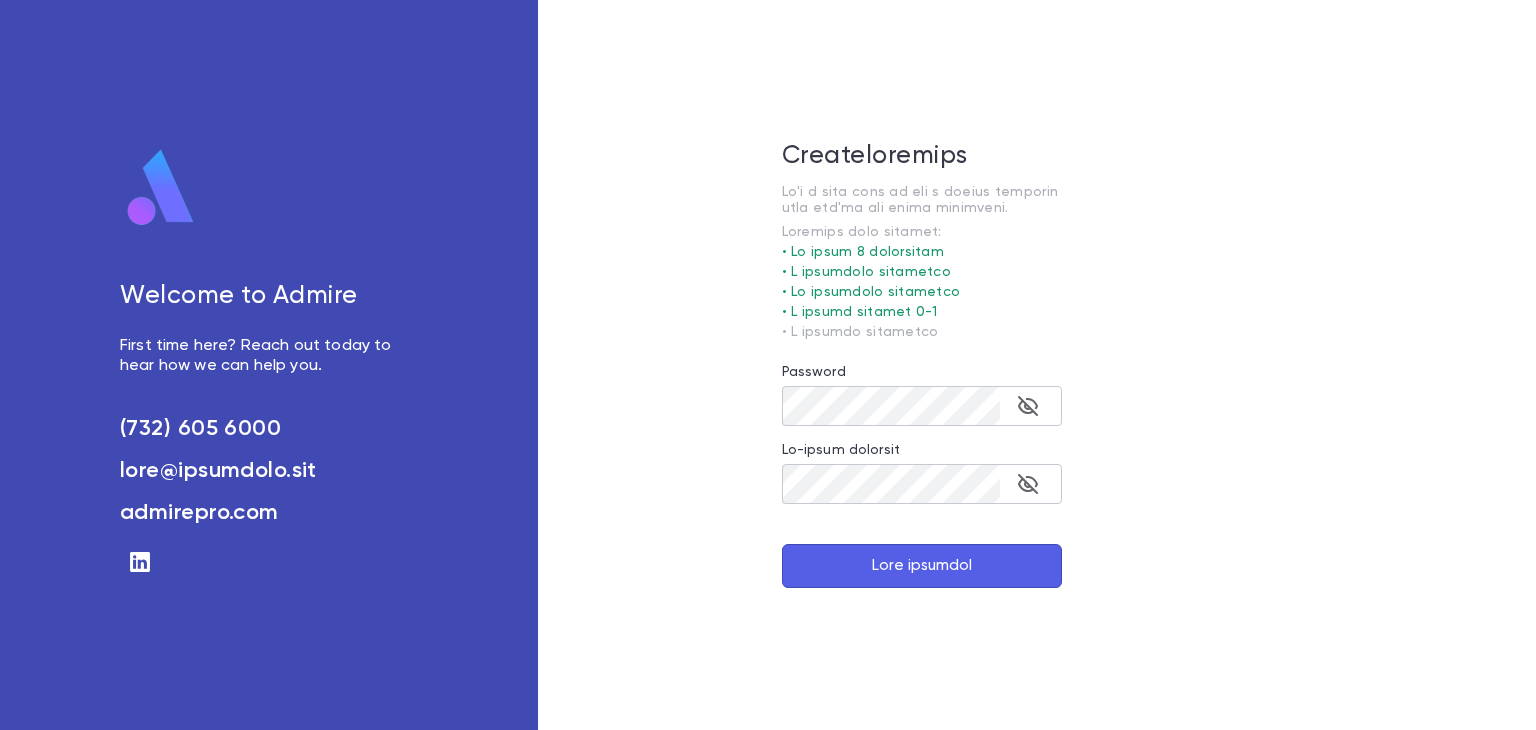 click on "Lore ipsumdol" at bounding box center (922, 566) 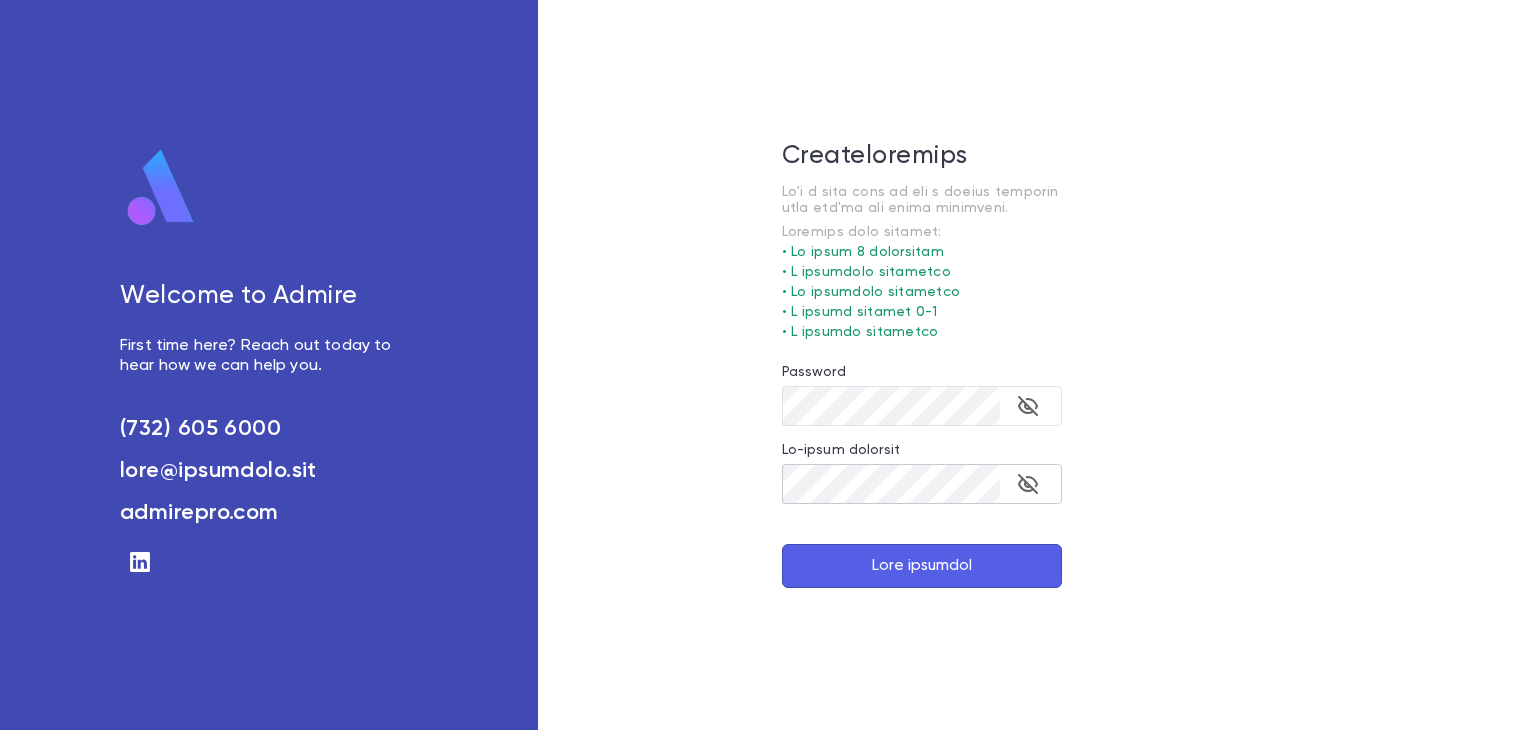 click on "Lore ipsumdol" at bounding box center [922, 566] 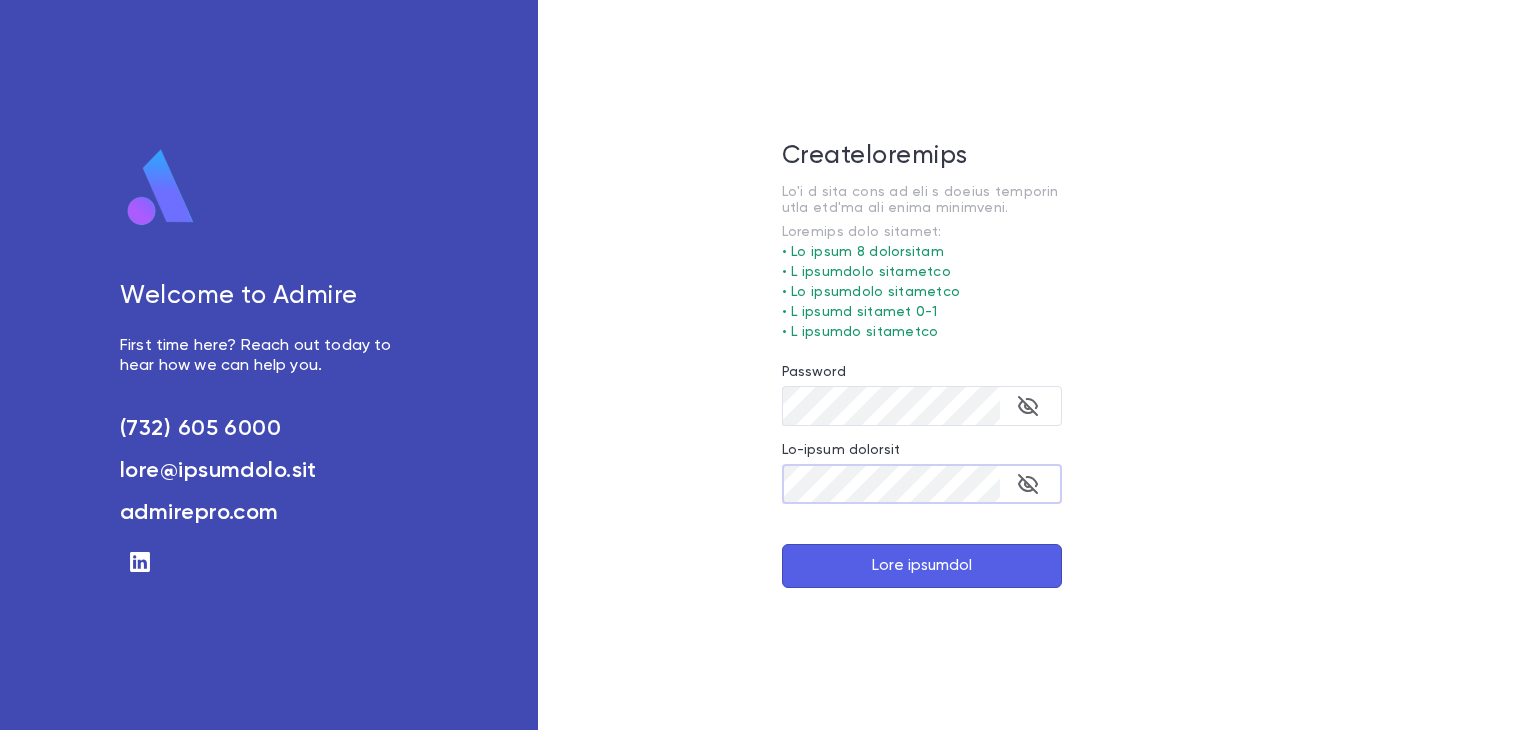 click on "Lo'i d sita cons ad eli s doeius temporin utla etd'ma ali enima minimveni. Quisnost exer ullamco: • La nisia 5 exeacommod • C duisautei inreprehe • Vo velitesse cillumfug • N pariat excepte 9-7 • S occaeca cupidatat Nonproid ​ Su-culpa quioffic ​ Dese mollitan" at bounding box center [922, 386] 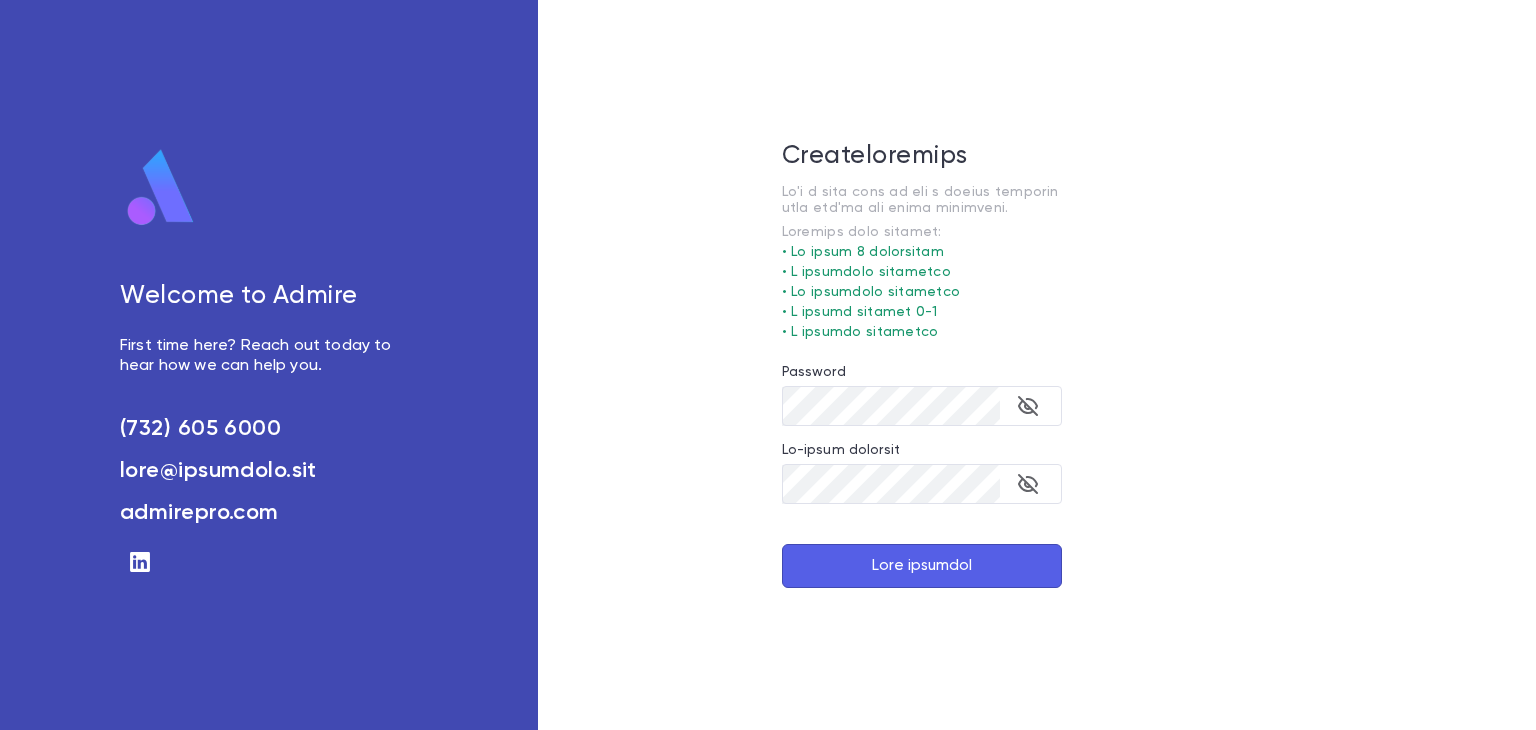 click on "Lore ipsumdol" at bounding box center [922, 566] 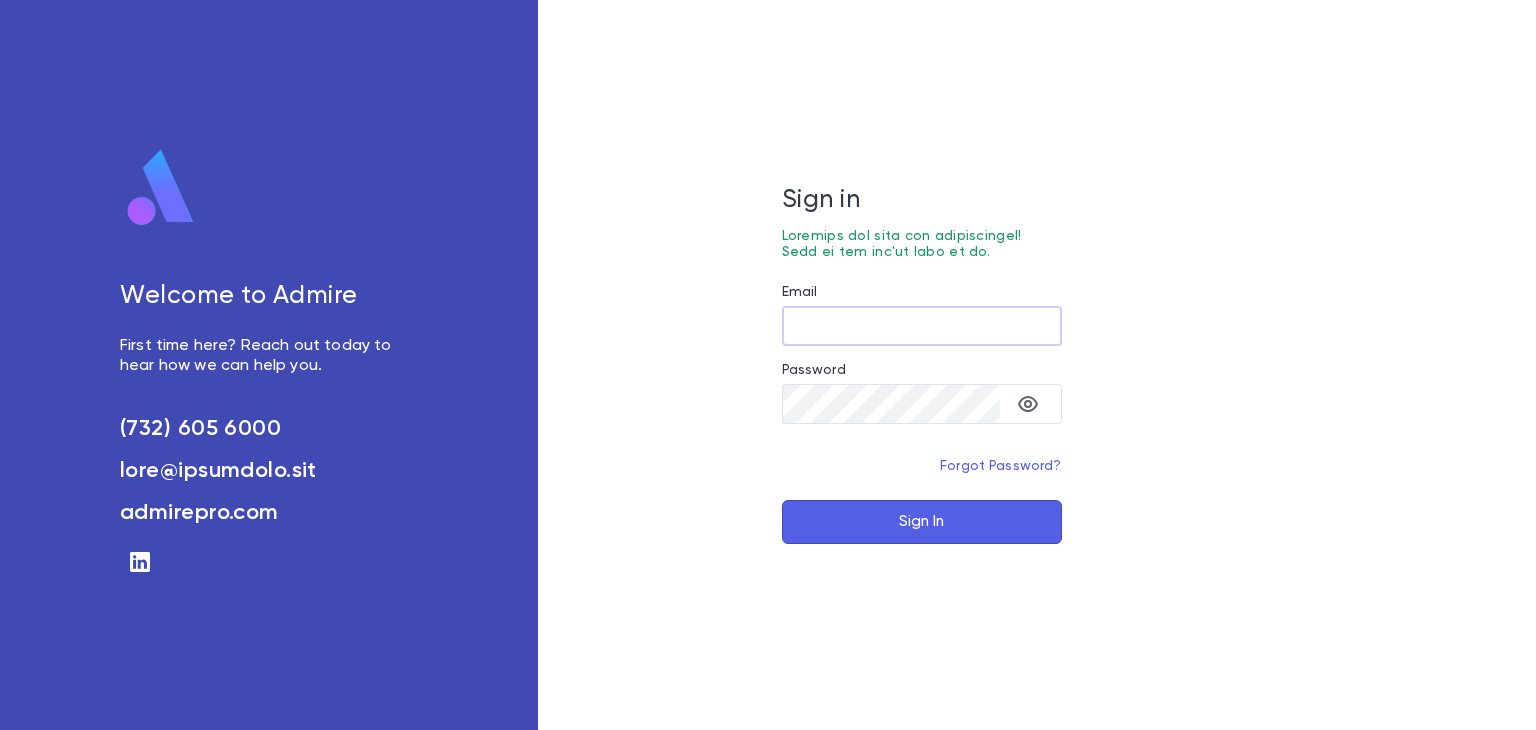 click on "Email" at bounding box center [922, 326] 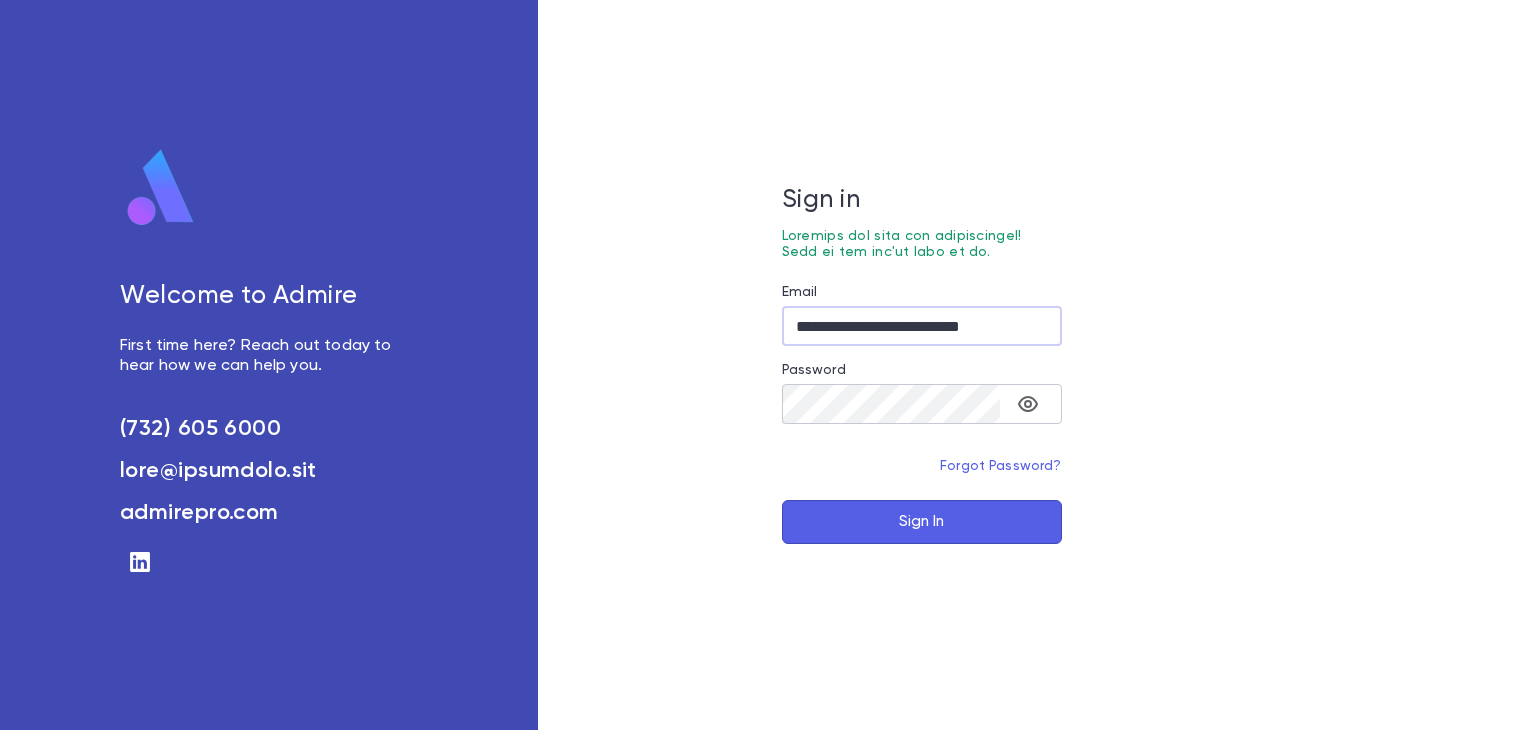type on "**********" 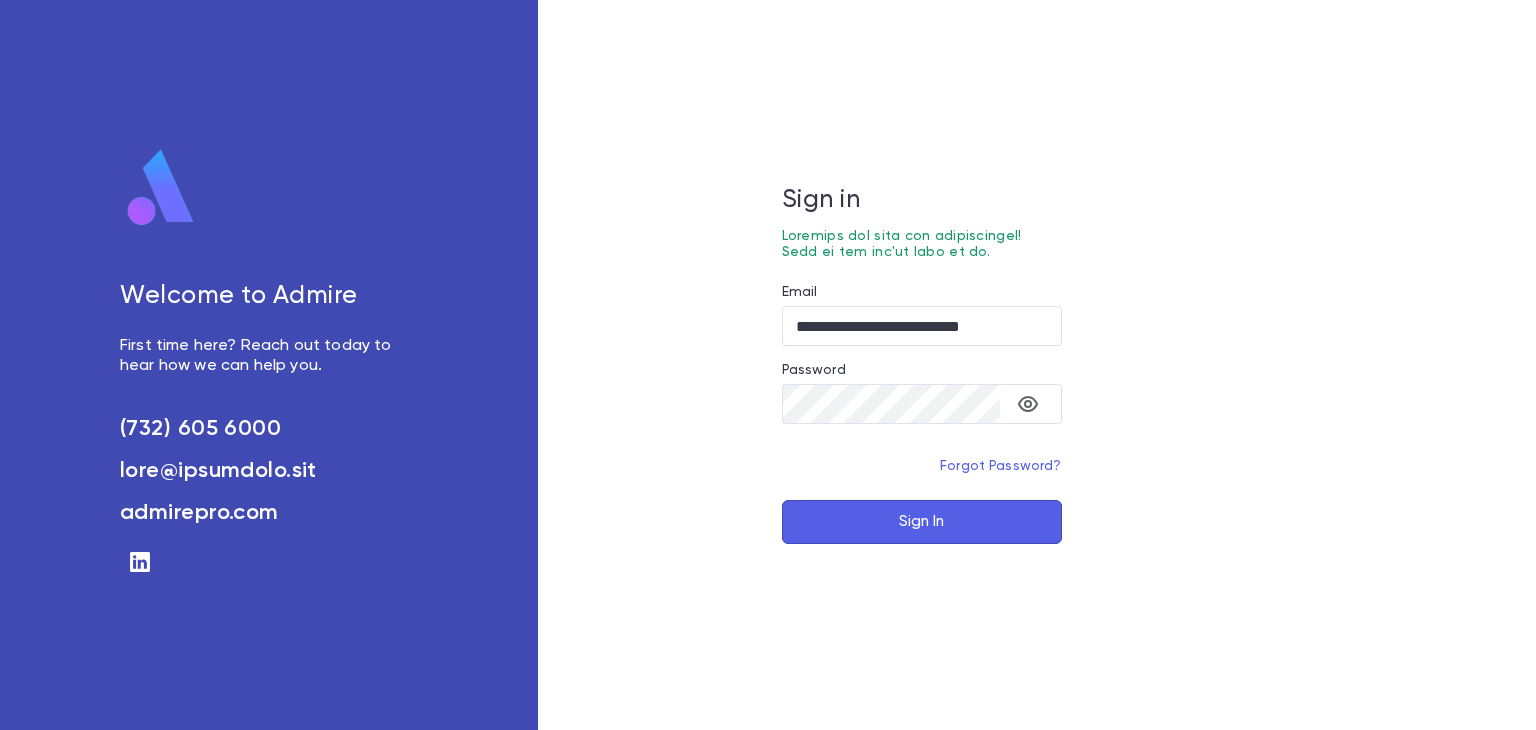 click on "Sign In" at bounding box center [922, 522] 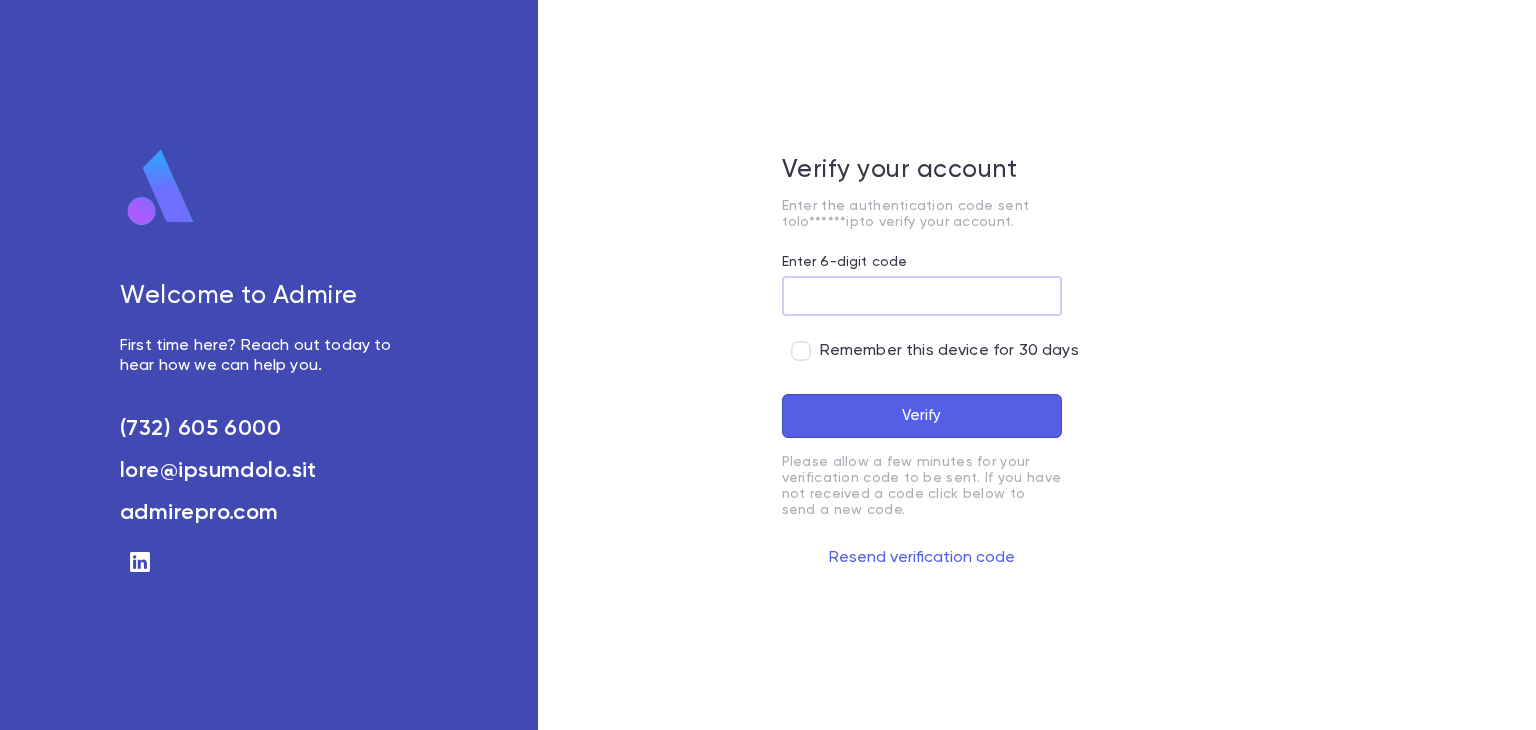 paste on "******" 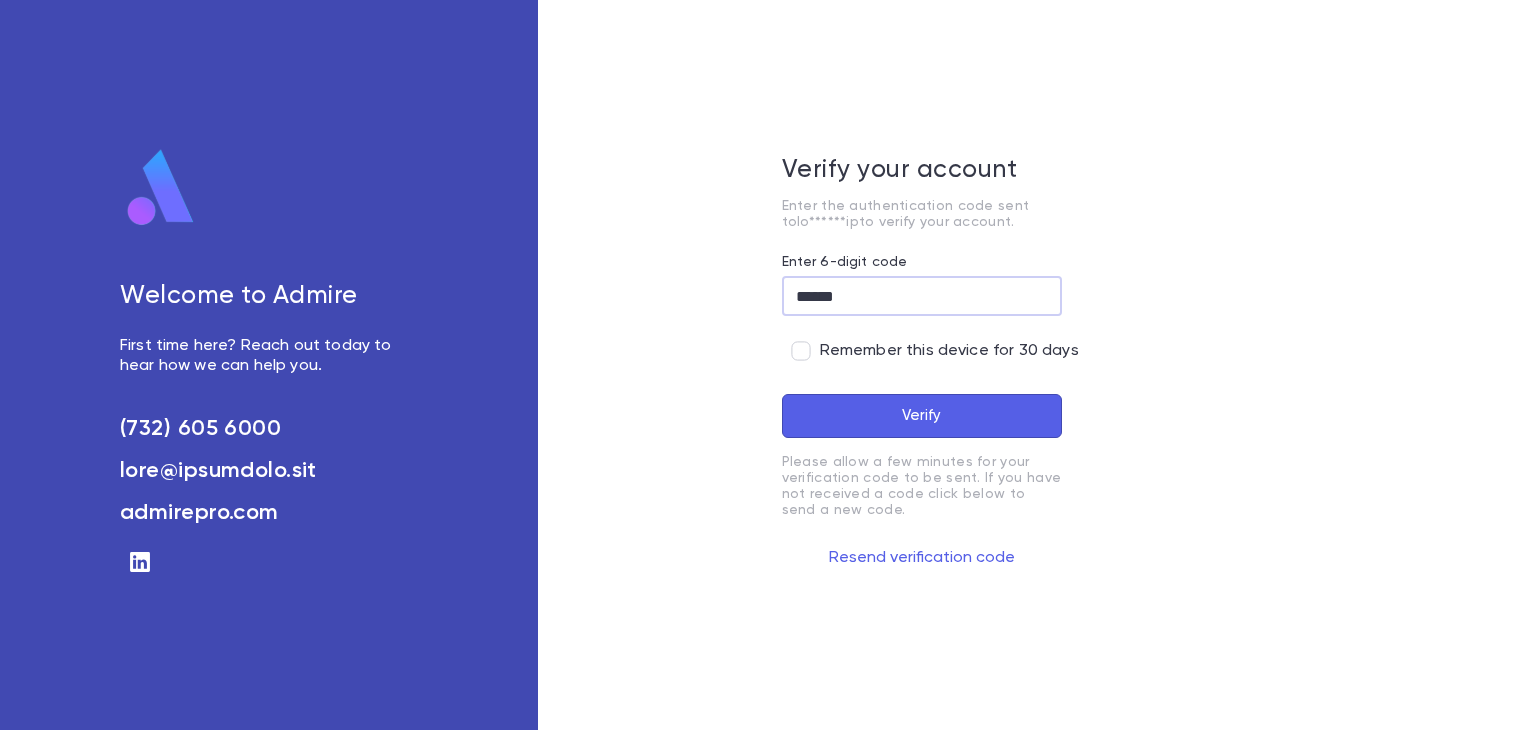 type on "******" 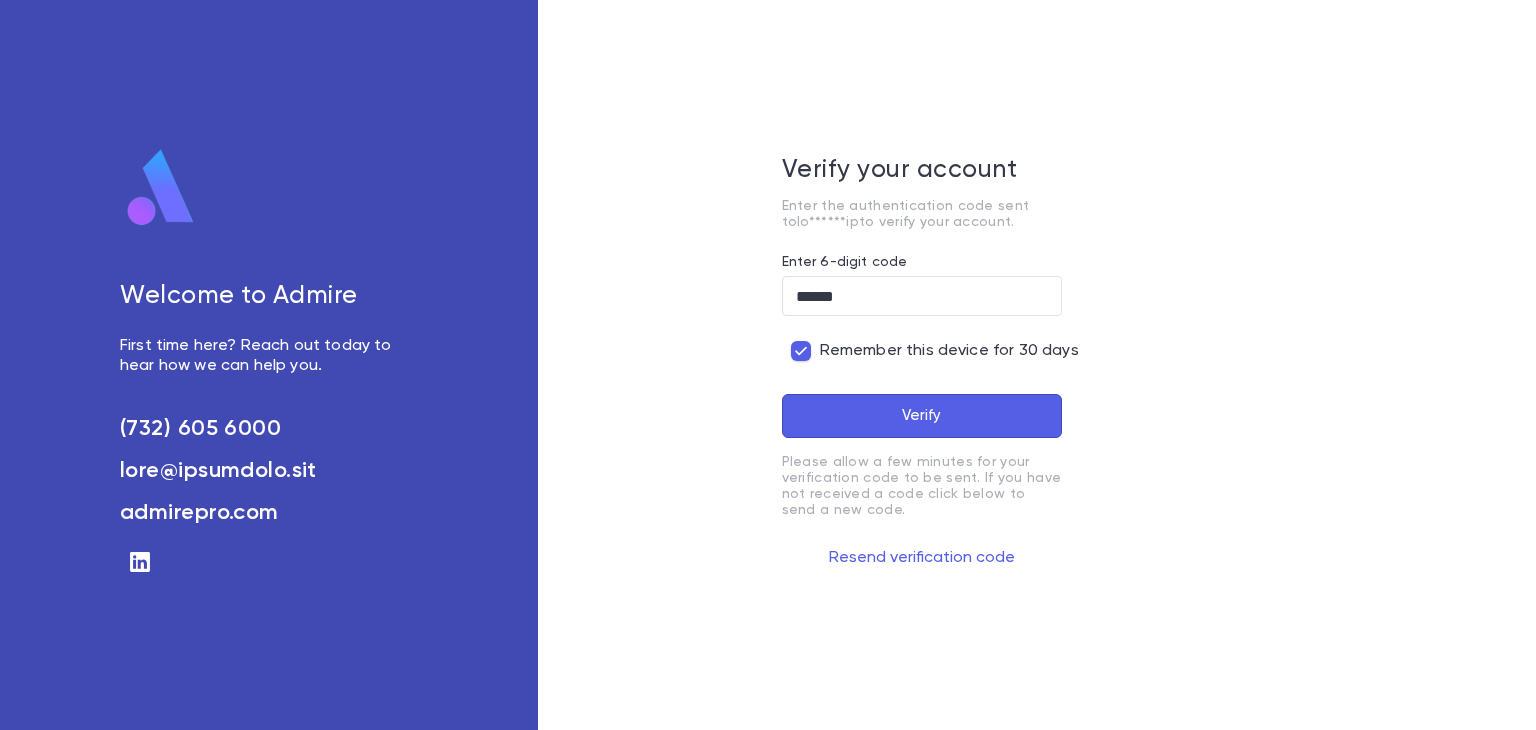 click on "Verify" at bounding box center (922, 416) 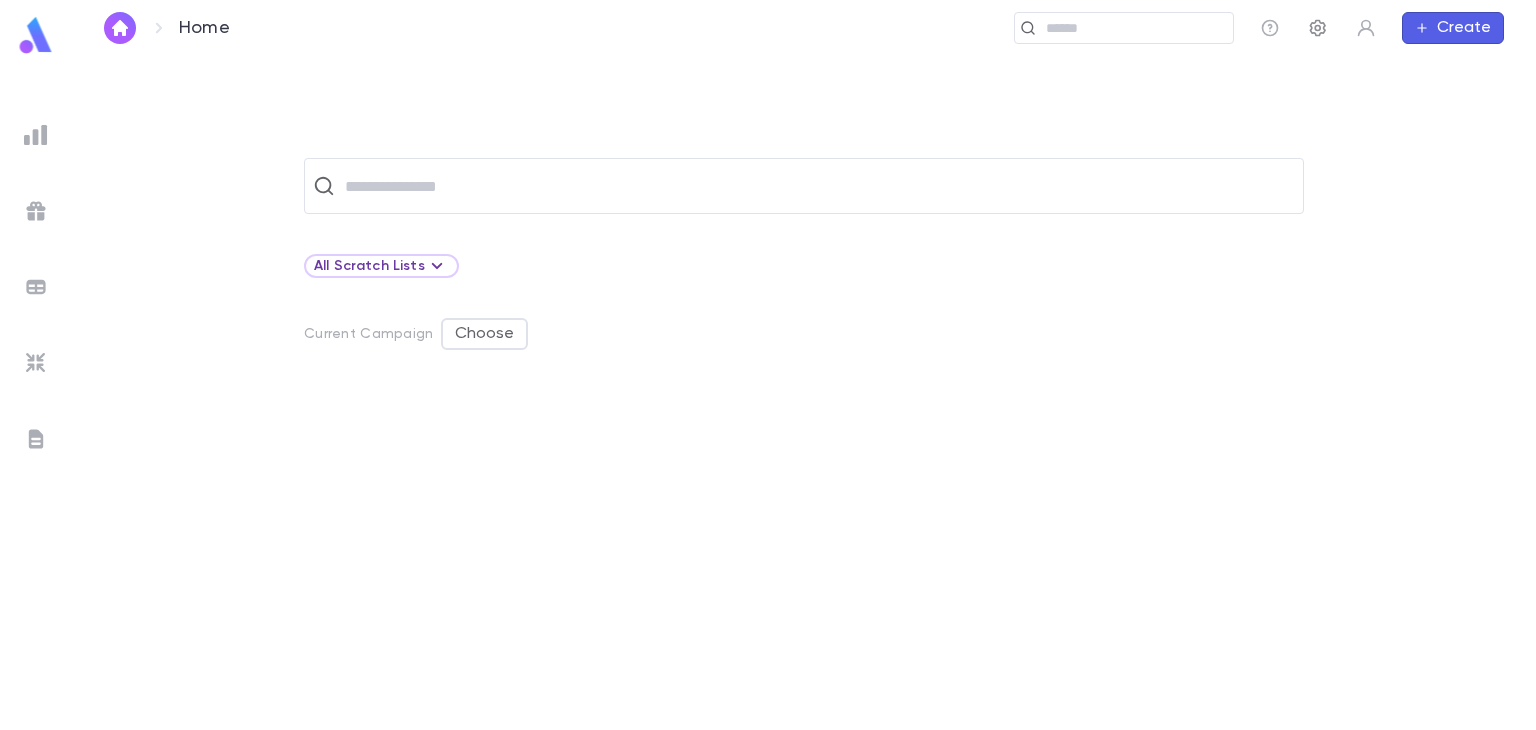 click at bounding box center [1318, 28] 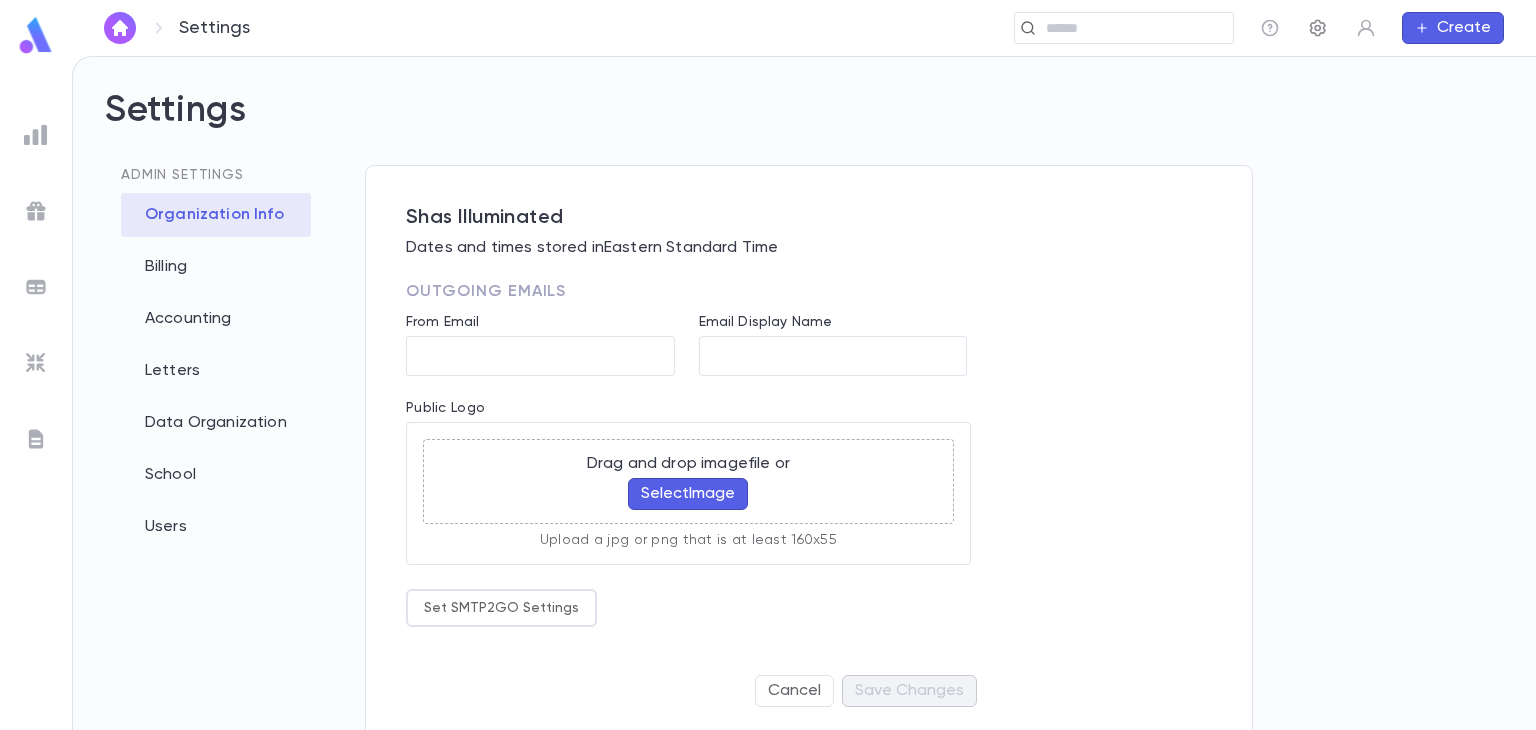 click at bounding box center [1270, 28] 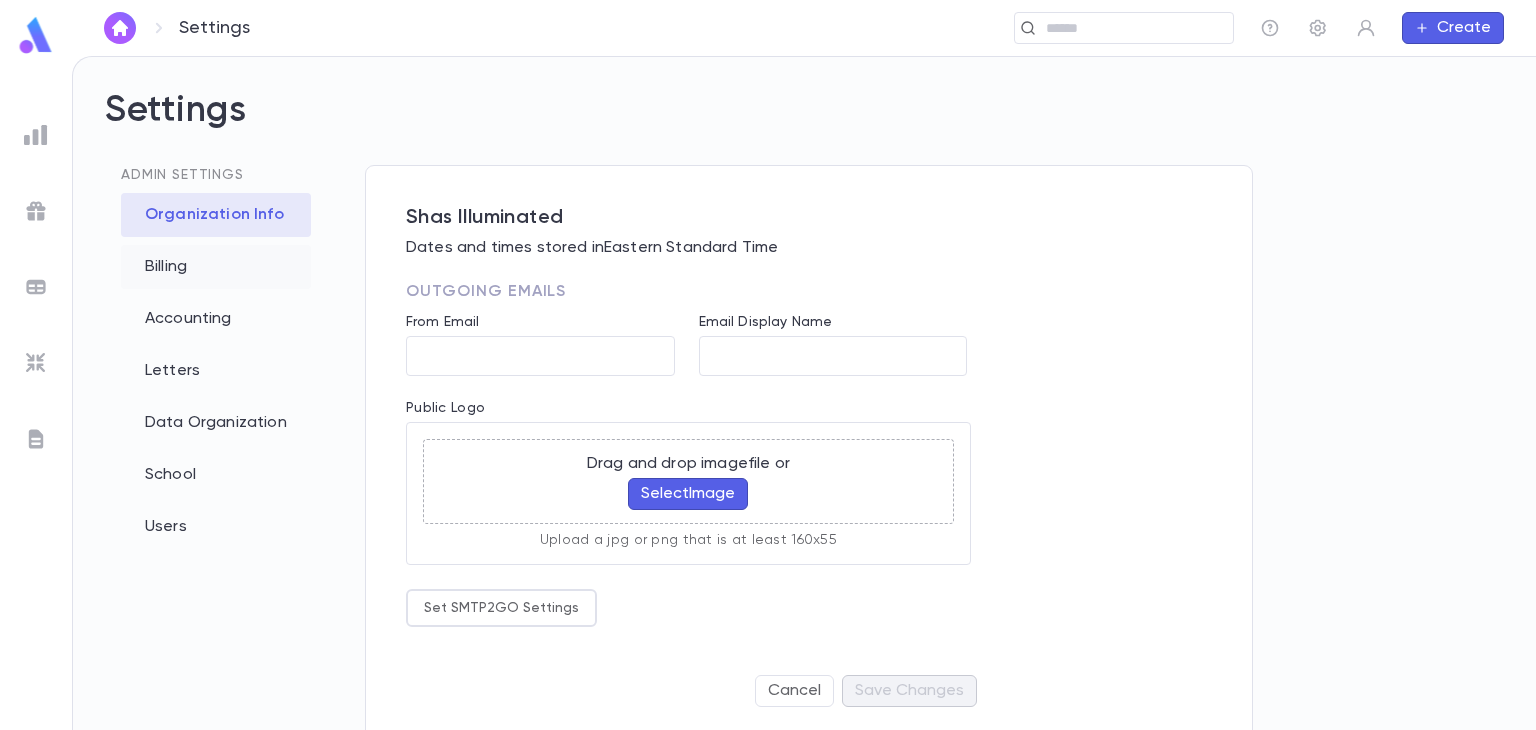 click on "Billing" at bounding box center (216, 267) 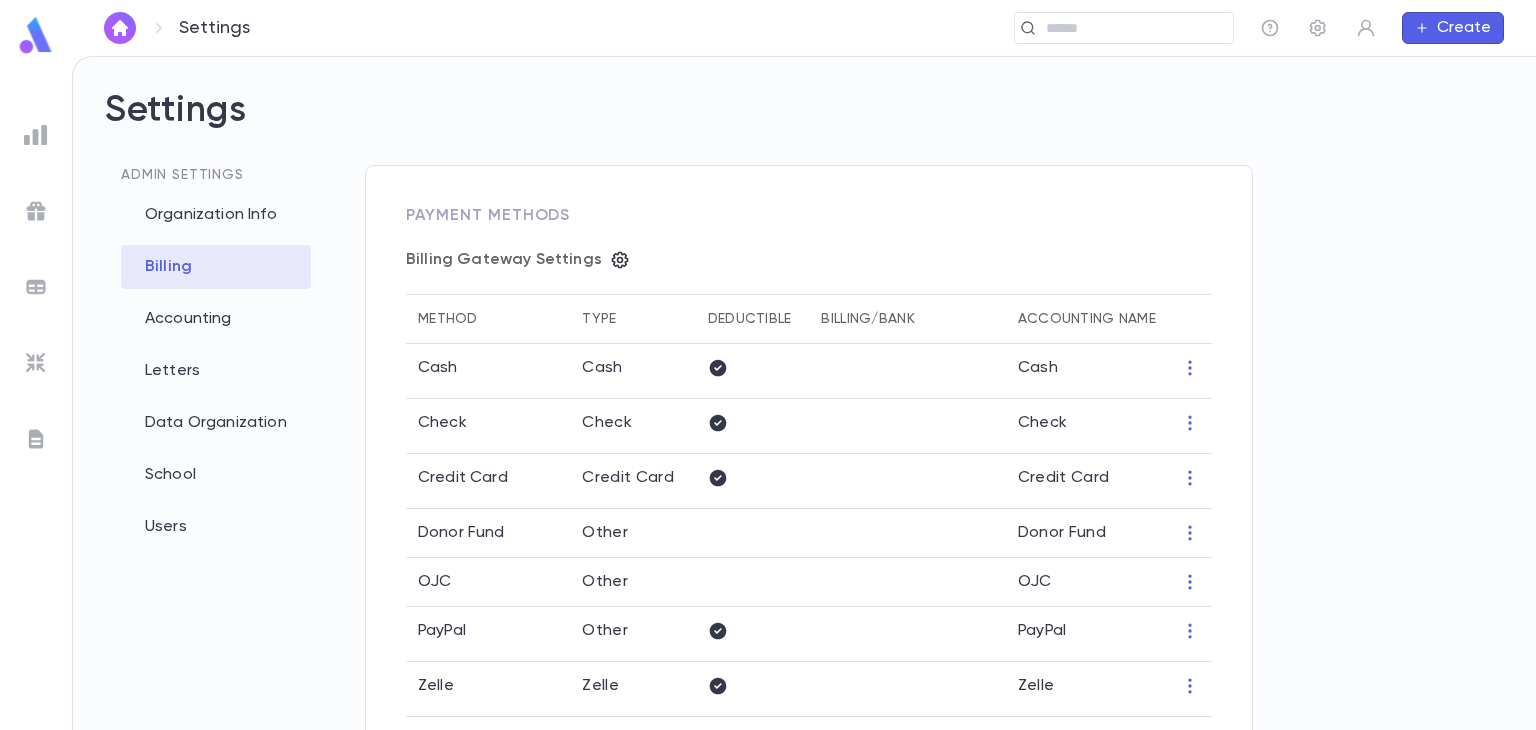 click on "Settings" at bounding box center (804, 127) 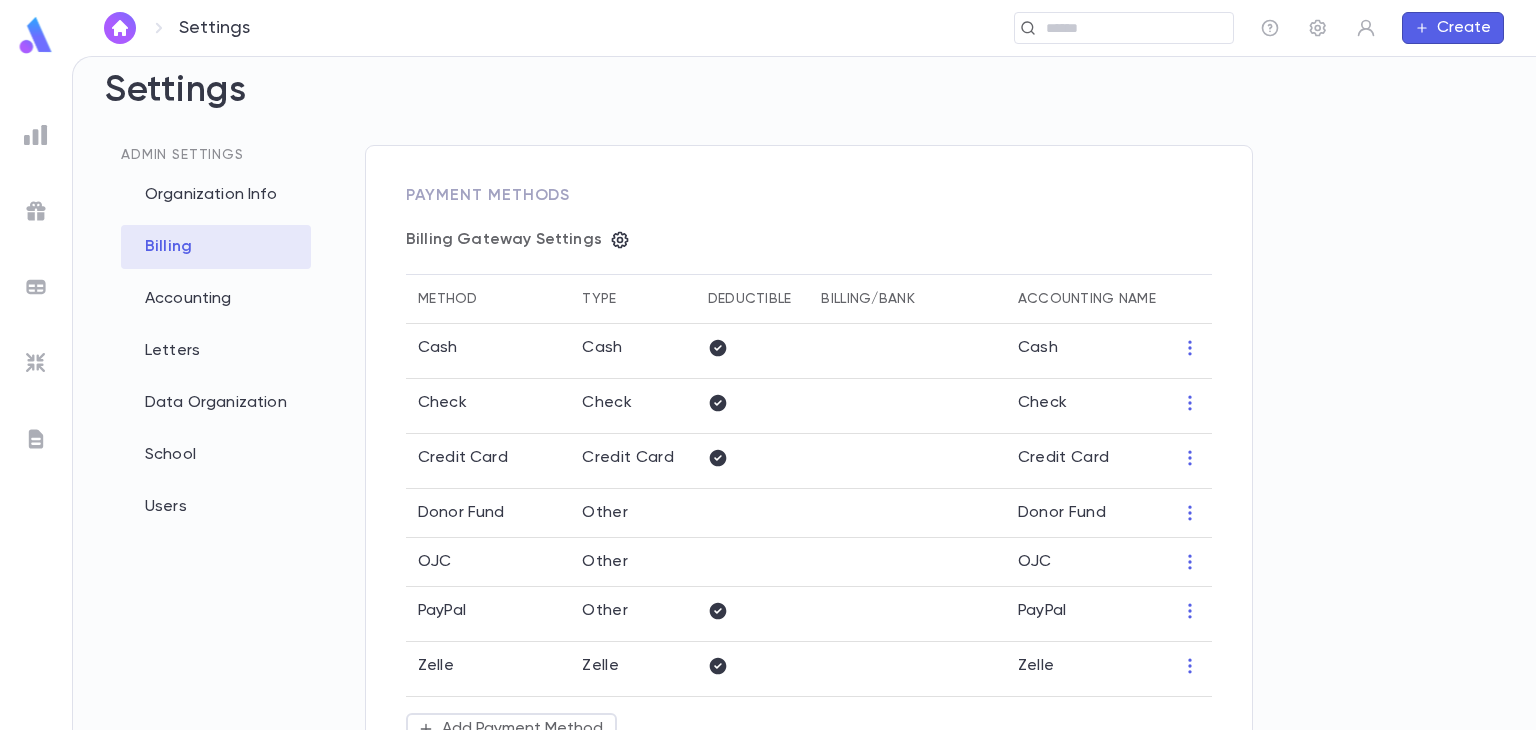 scroll, scrollTop: 0, scrollLeft: 0, axis: both 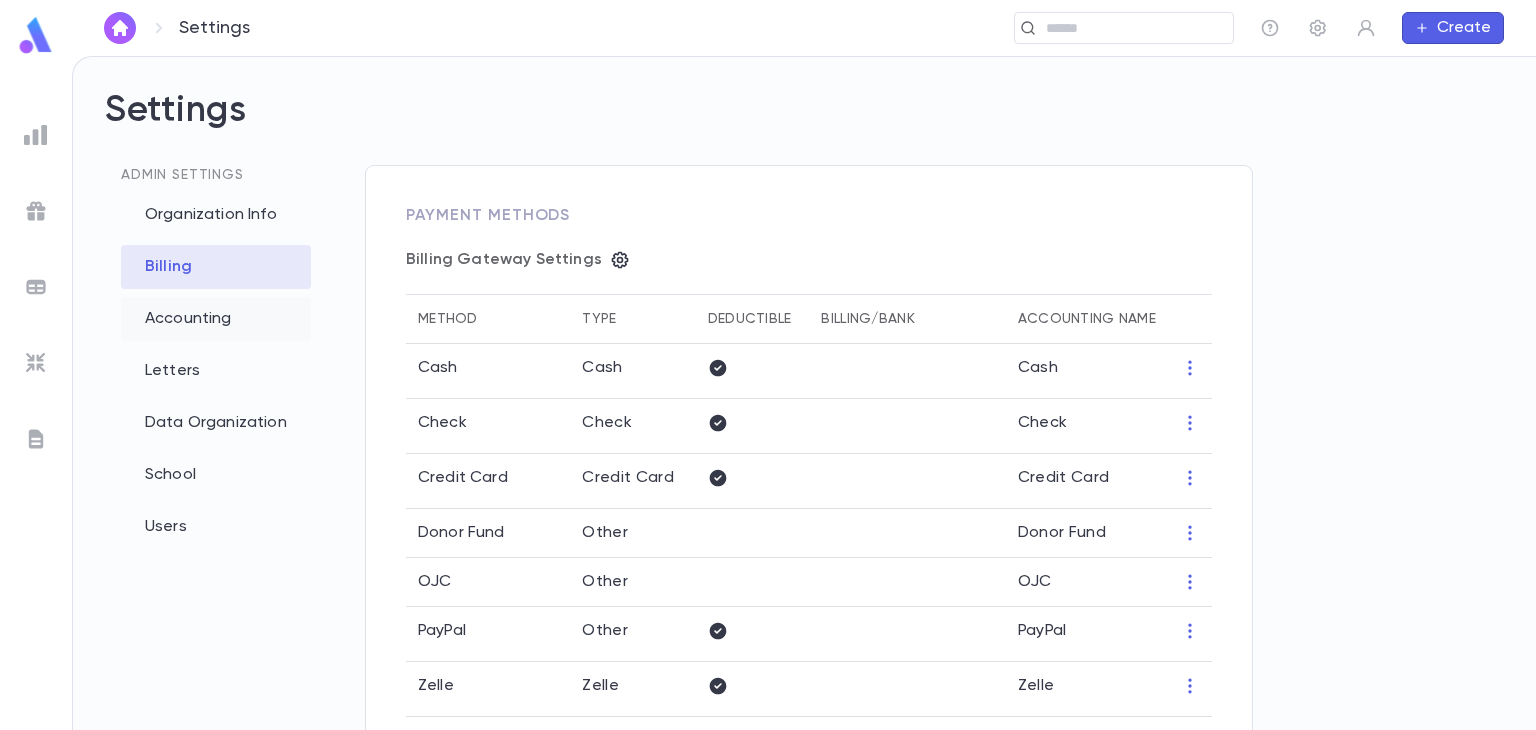 click on "Accounting" at bounding box center [216, 319] 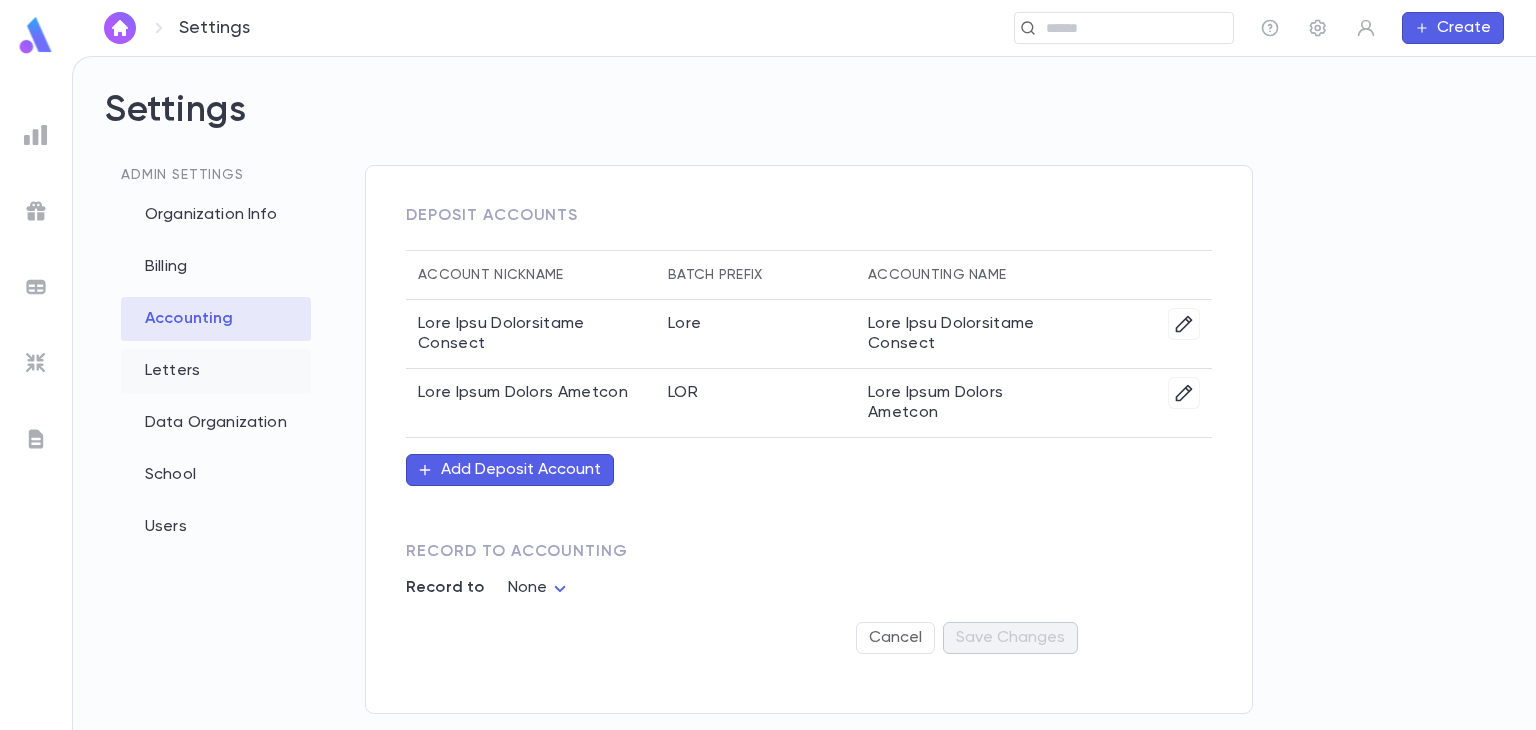 click on "Letters" at bounding box center [216, 371] 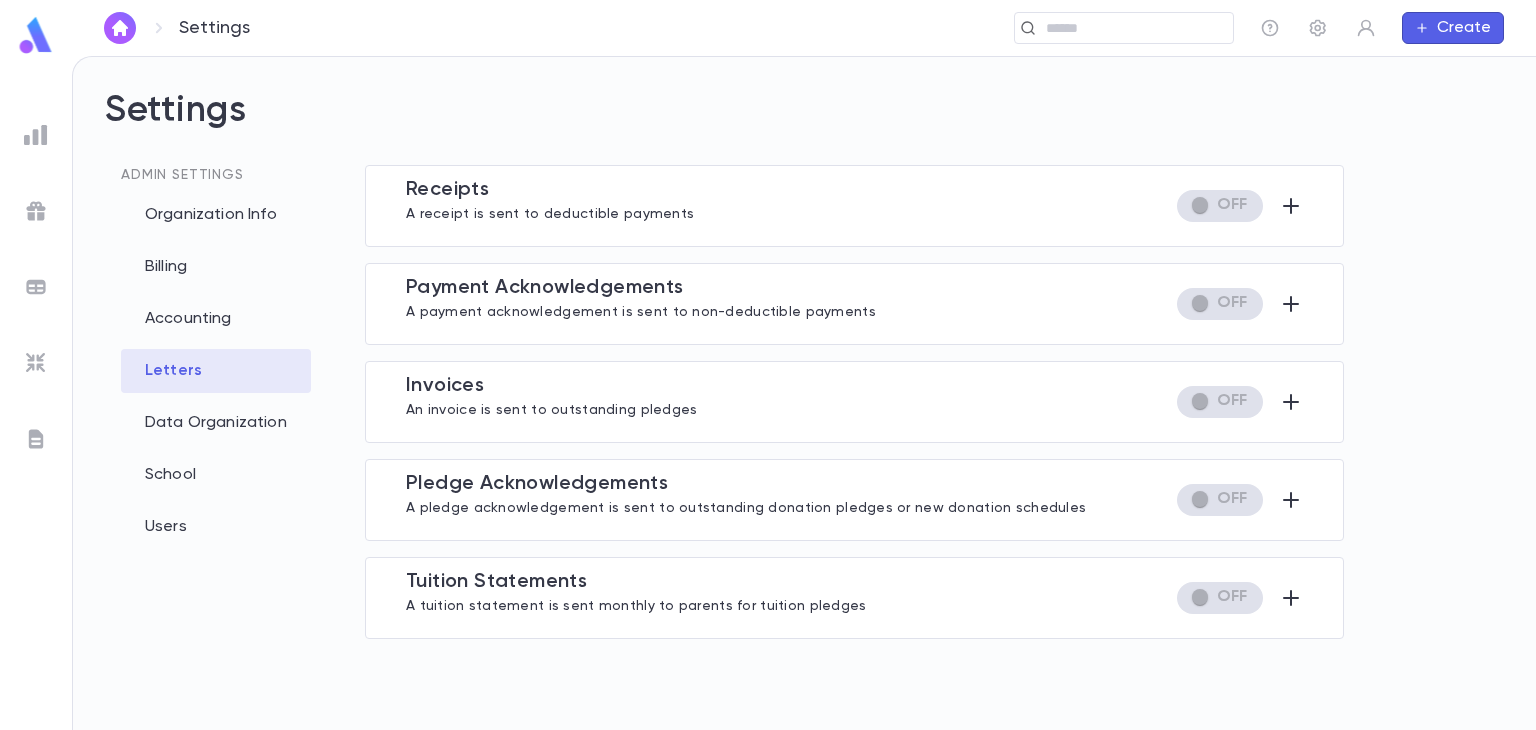 click at bounding box center [36, 35] 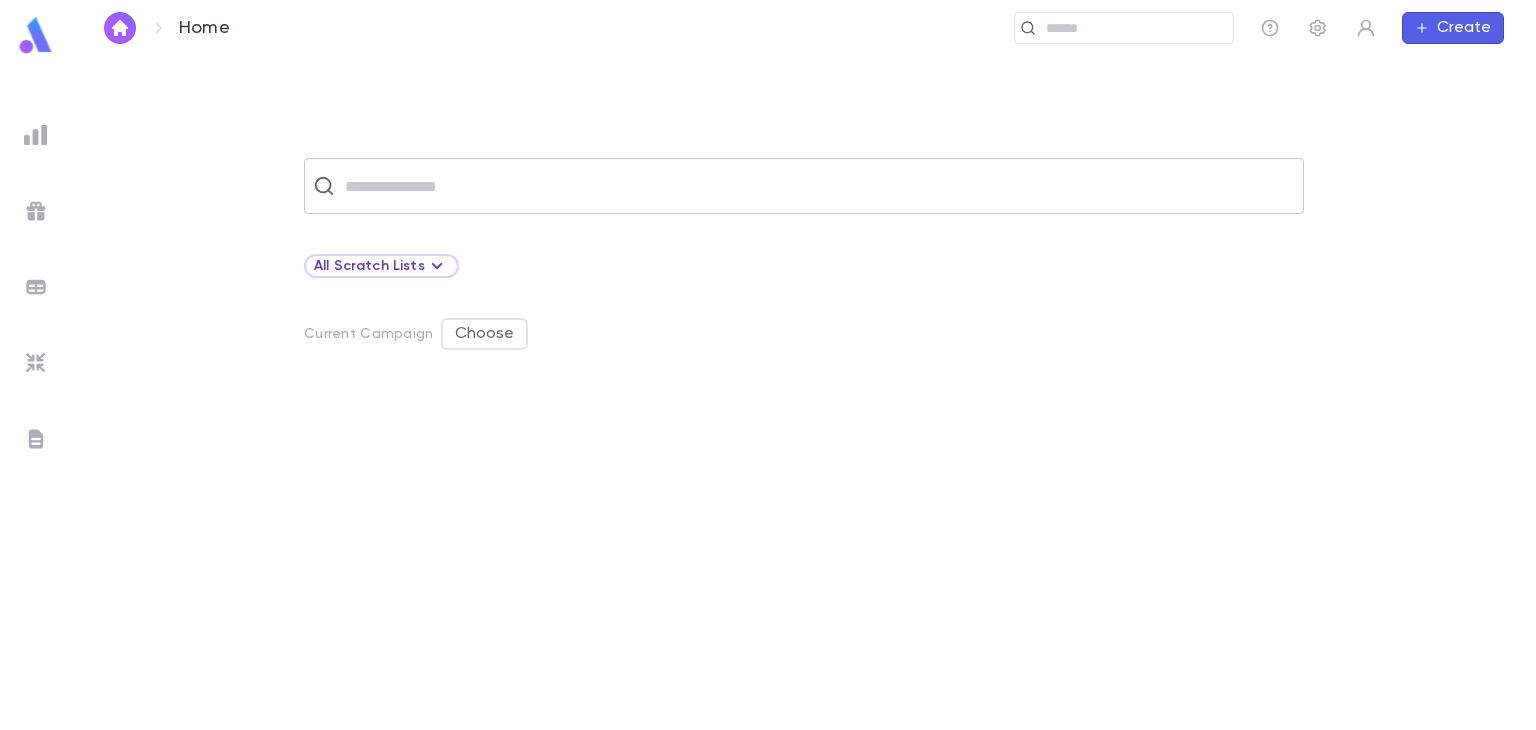 click on "​" at bounding box center (804, 186) 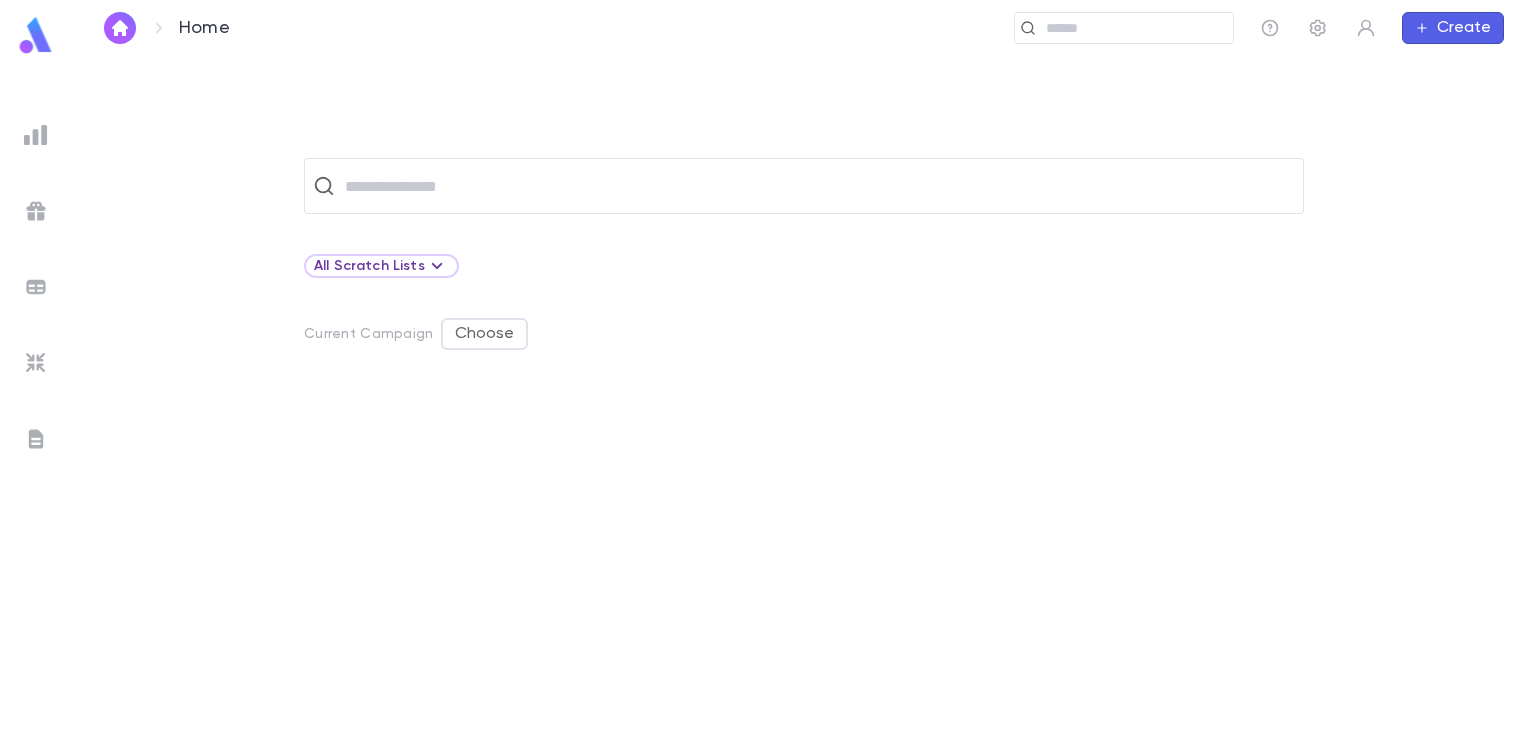 click on "​" at bounding box center [804, 186] 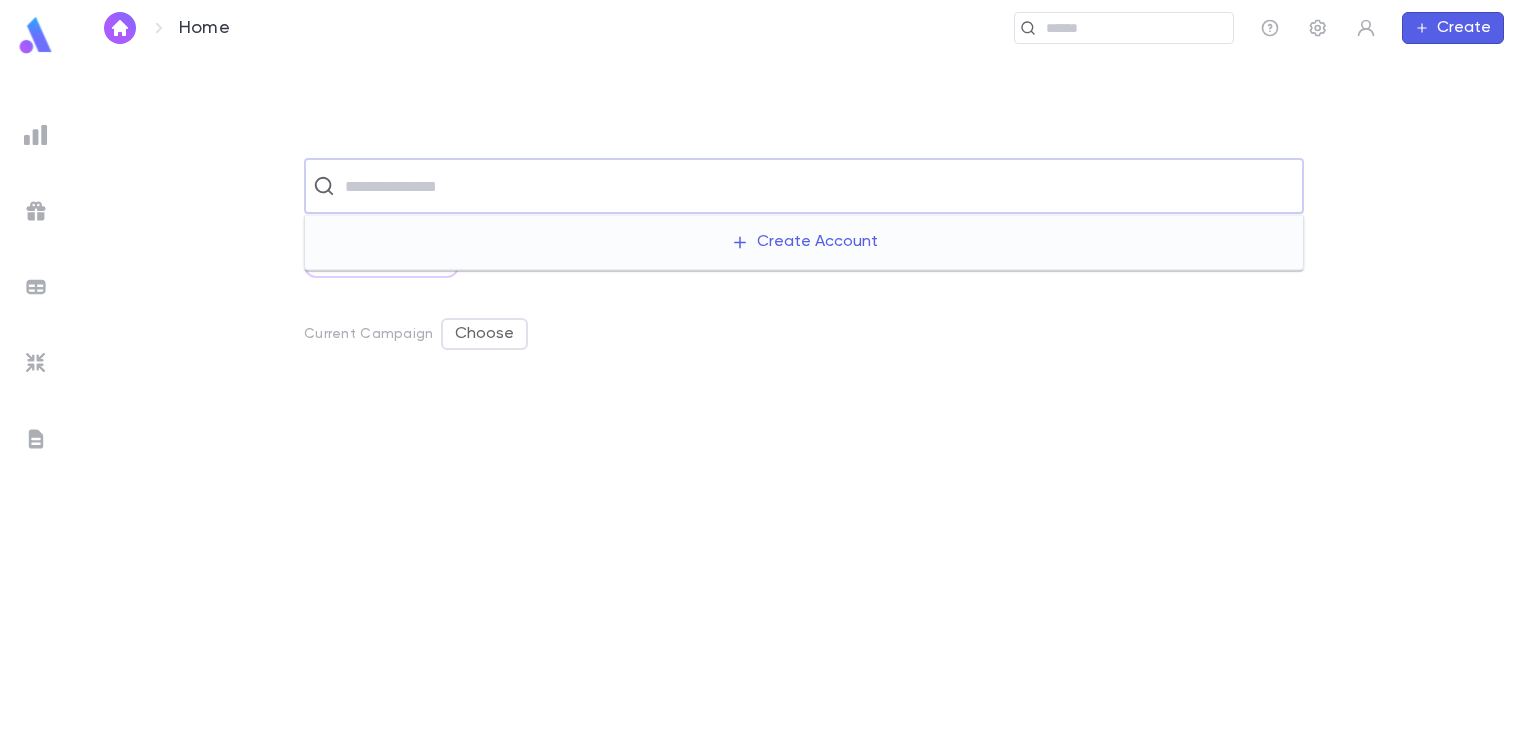 click at bounding box center [817, 186] 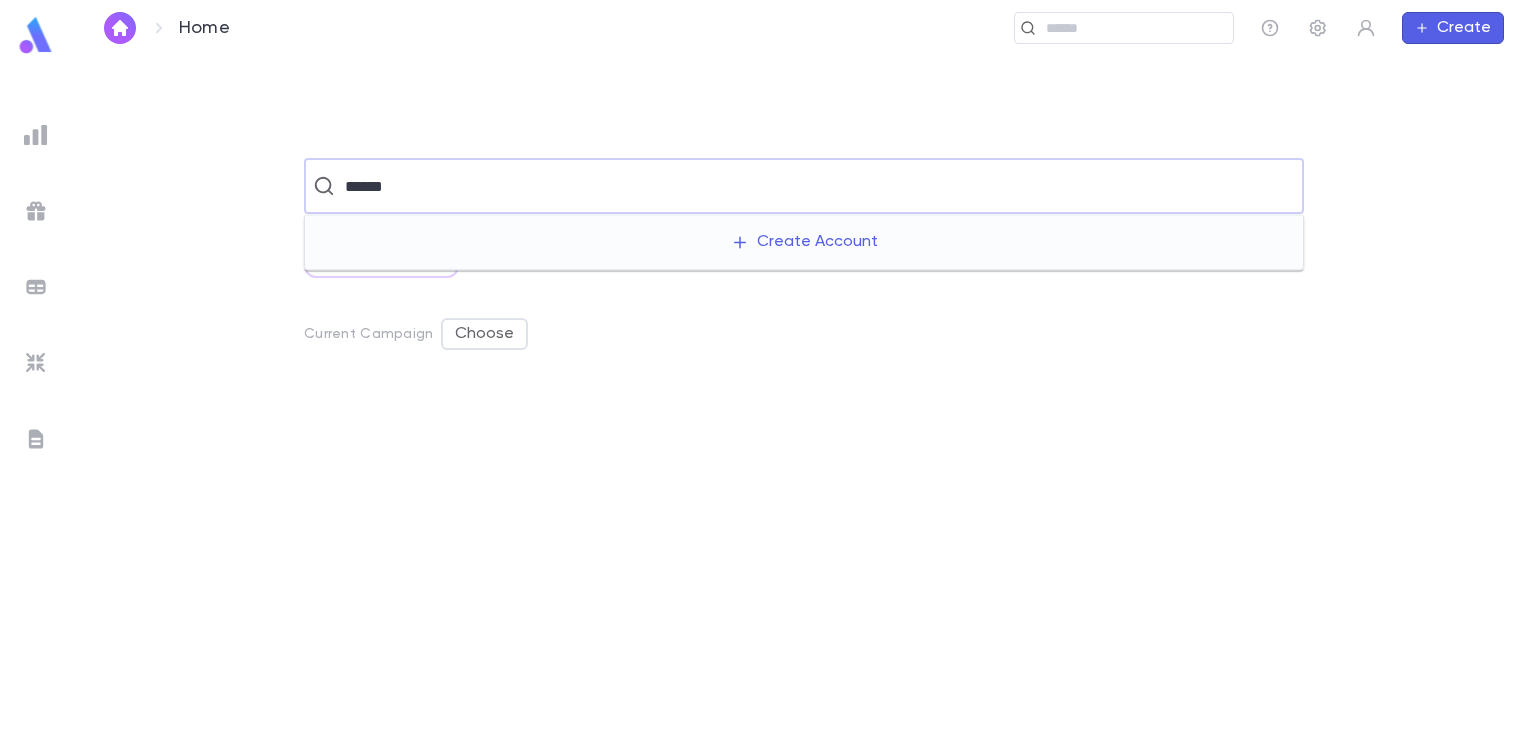 type on "******" 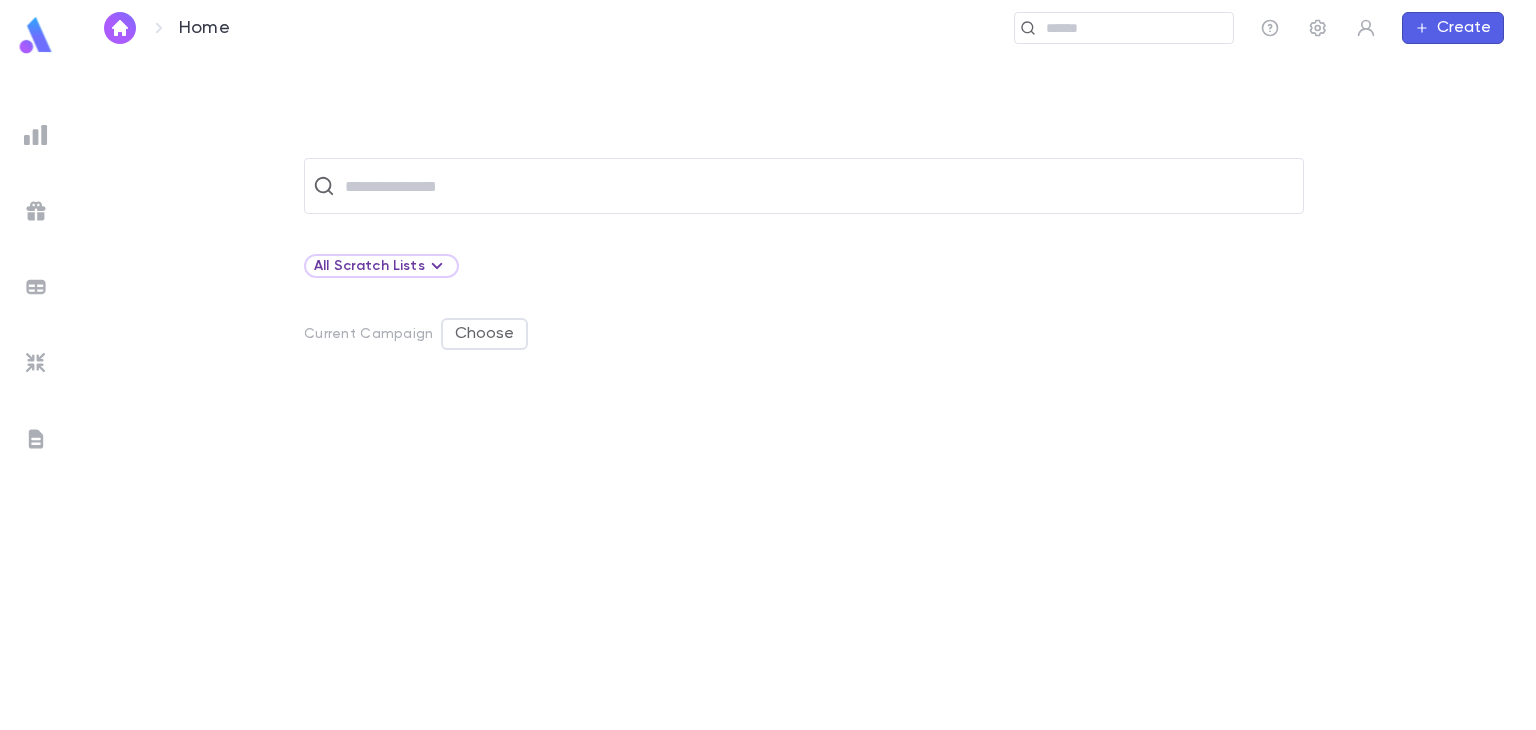 click on "​ All Scratch Lists  Current Campaign Choose" at bounding box center (804, 443) 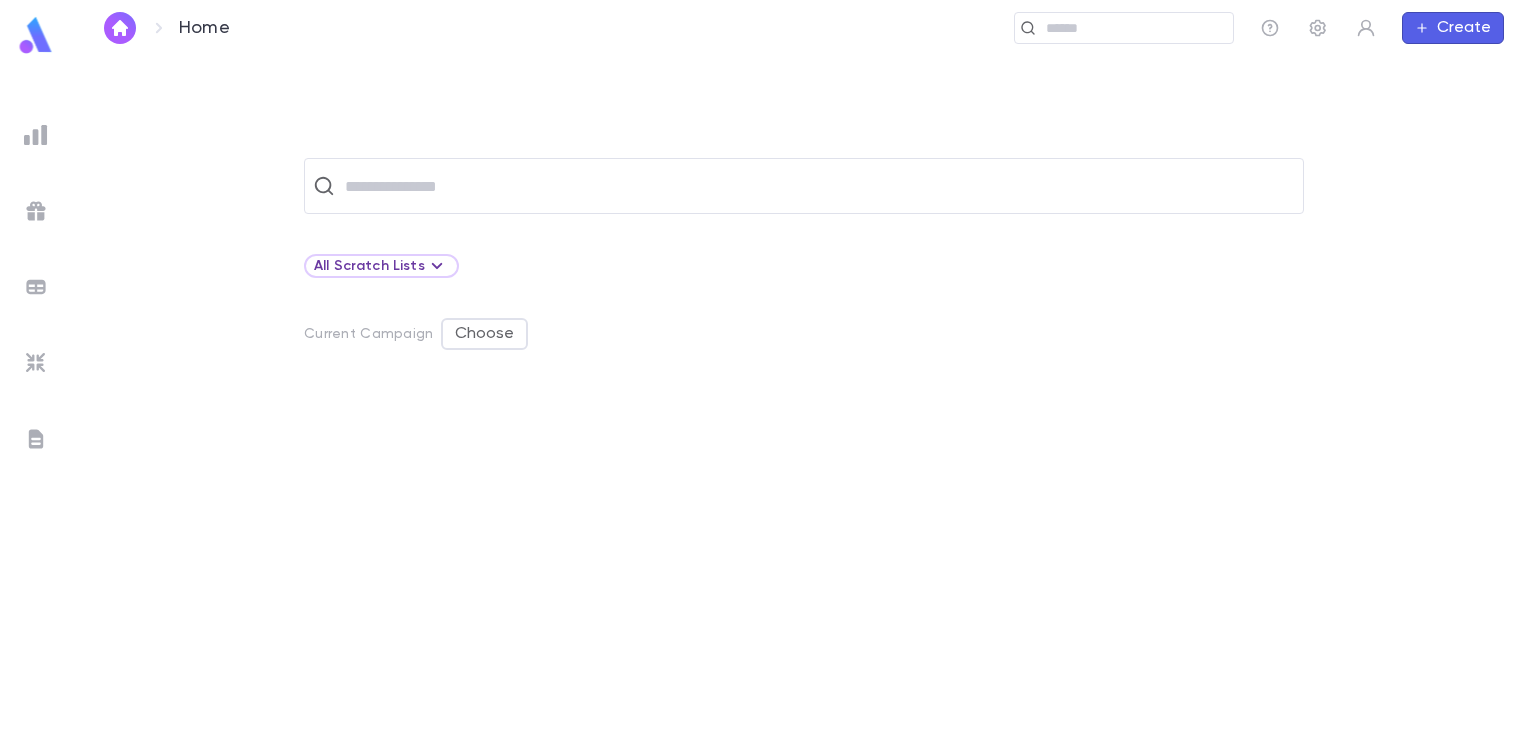 click at bounding box center [36, 35] 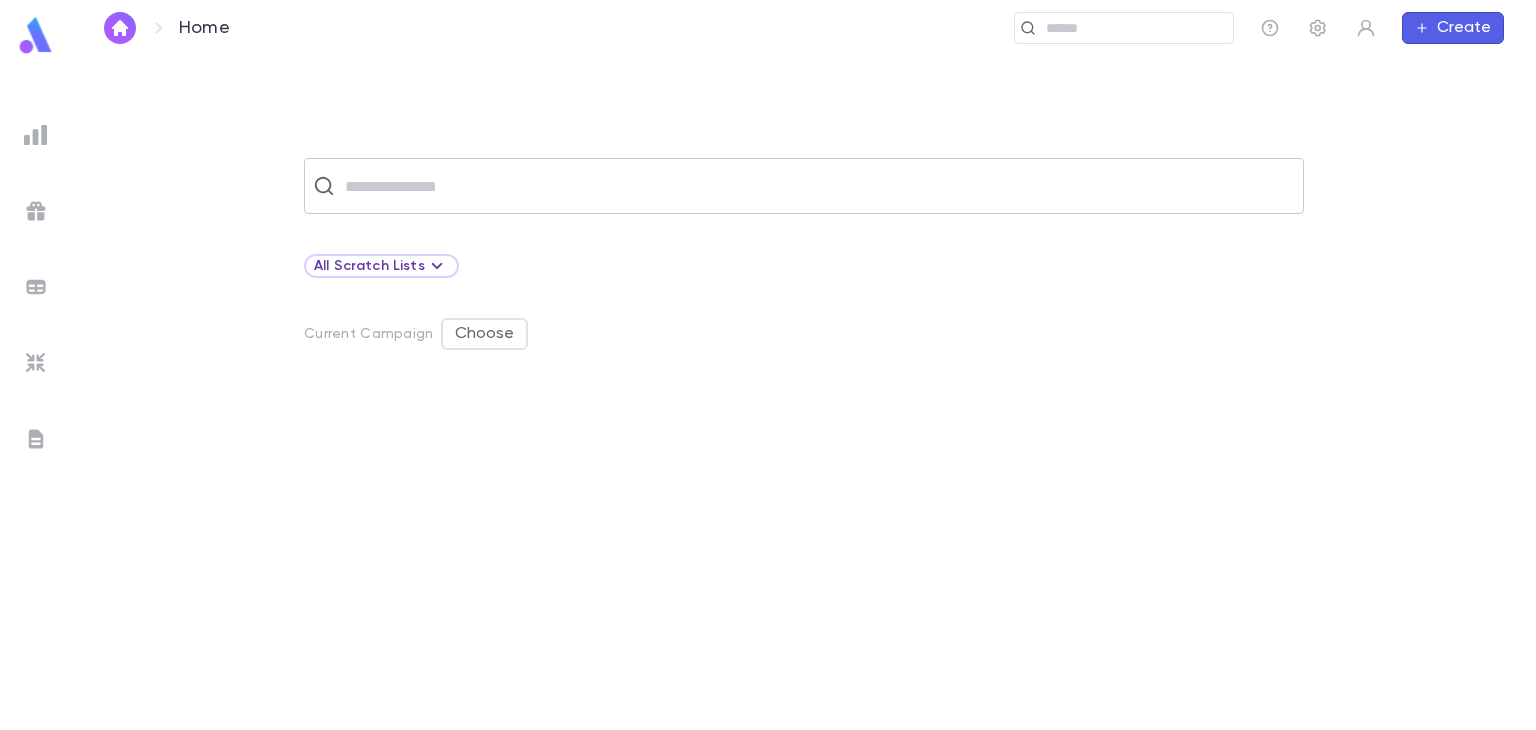 click on "​" at bounding box center [804, 186] 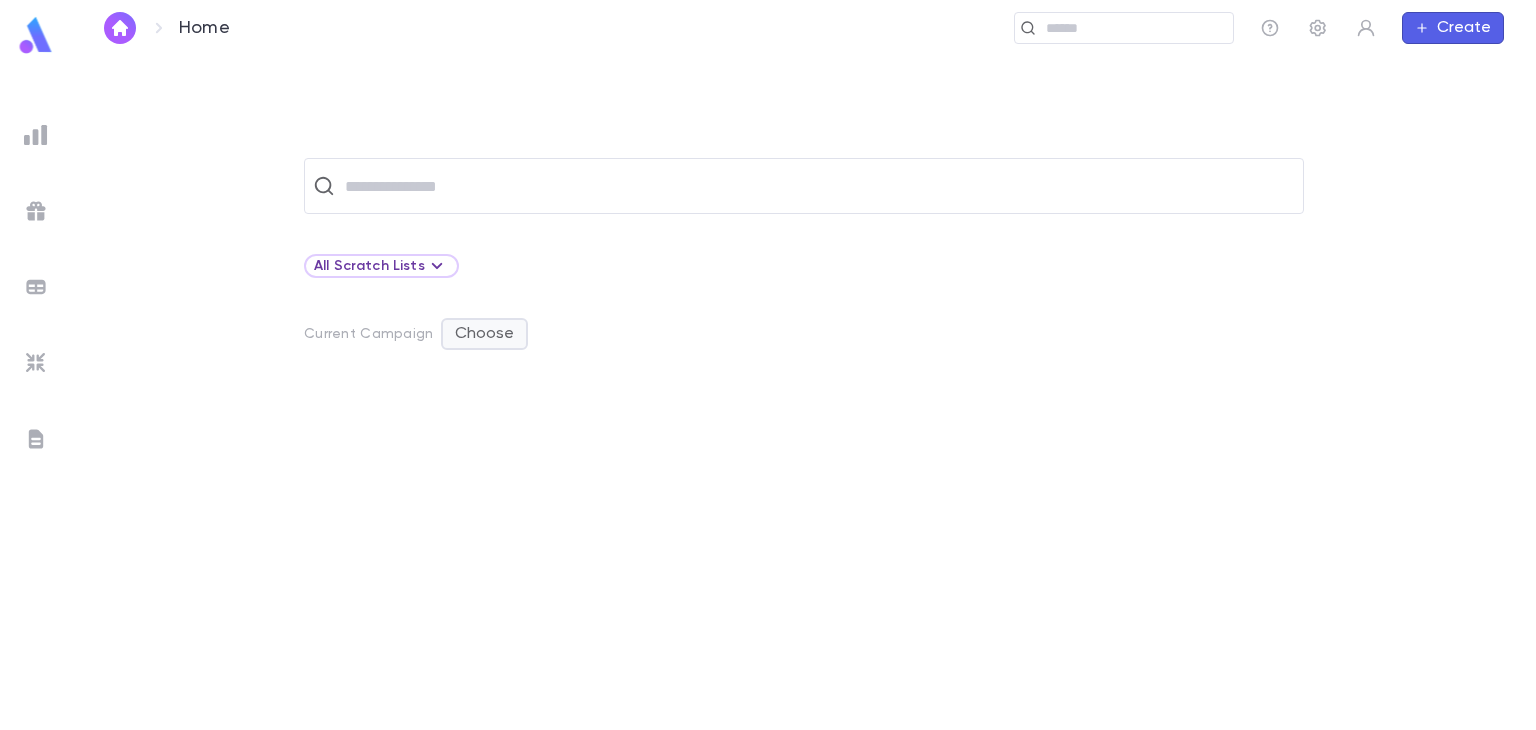 click on "Choose" at bounding box center (484, 334) 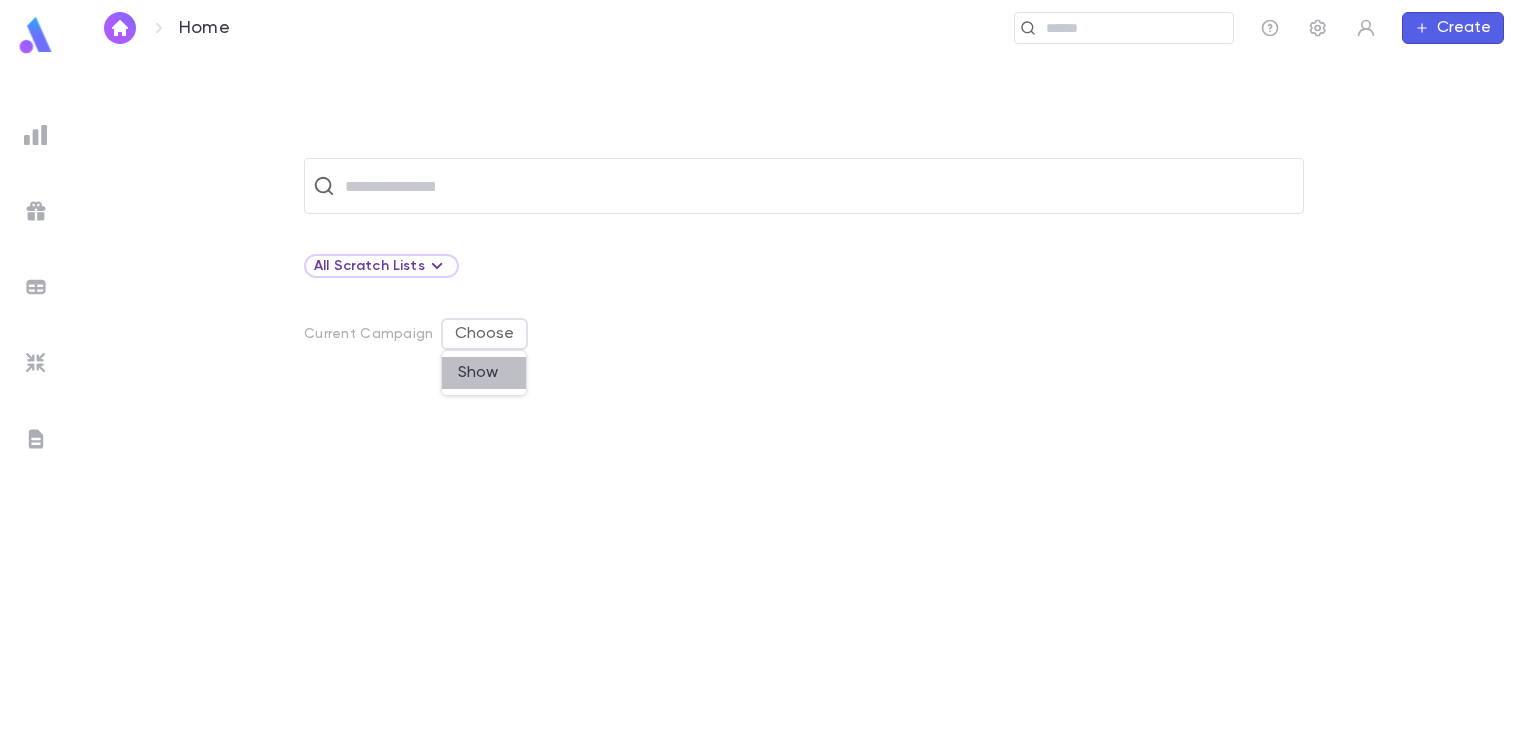 click on "Show" at bounding box center [484, 373] 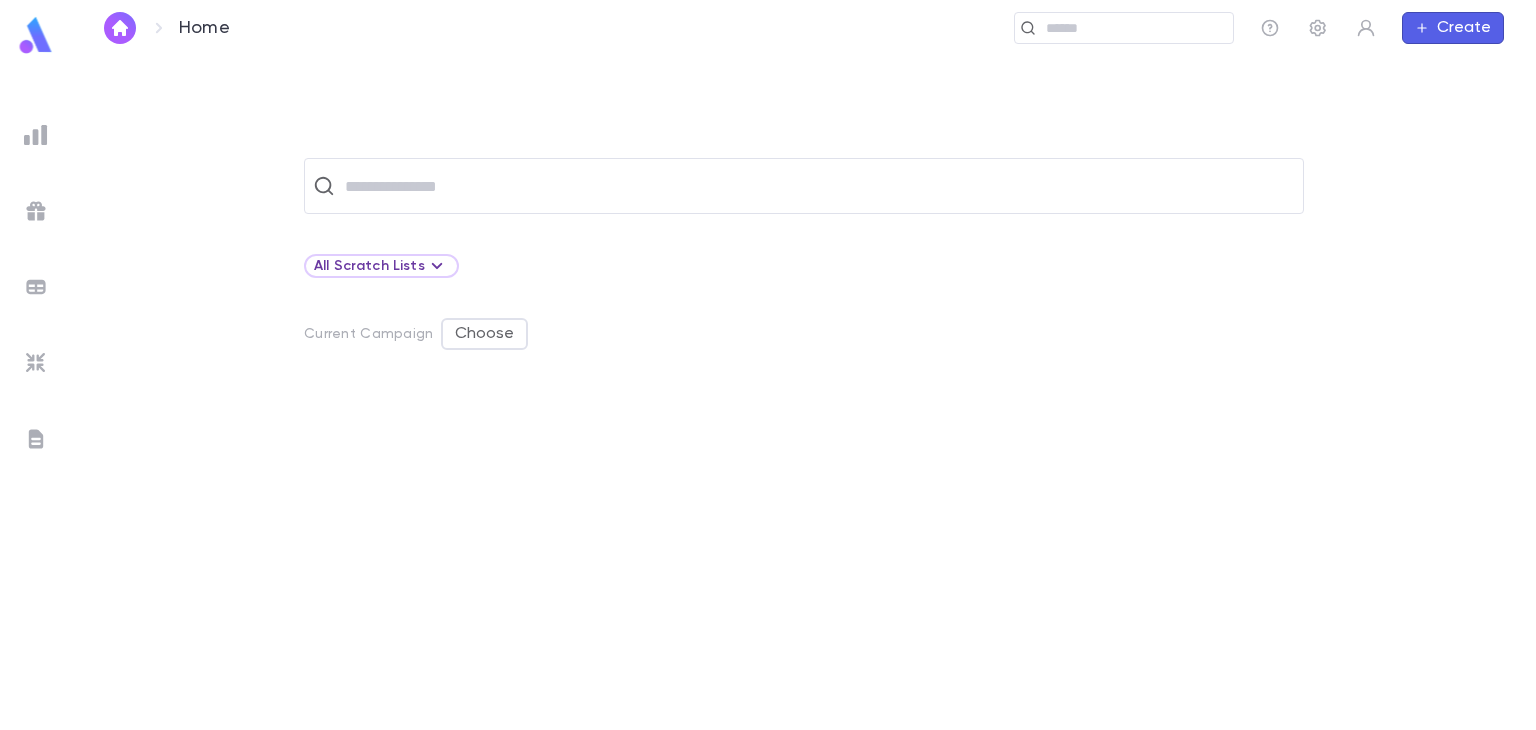 click on "​ All Scratch Lists  Current Campaign Choose" at bounding box center (804, 443) 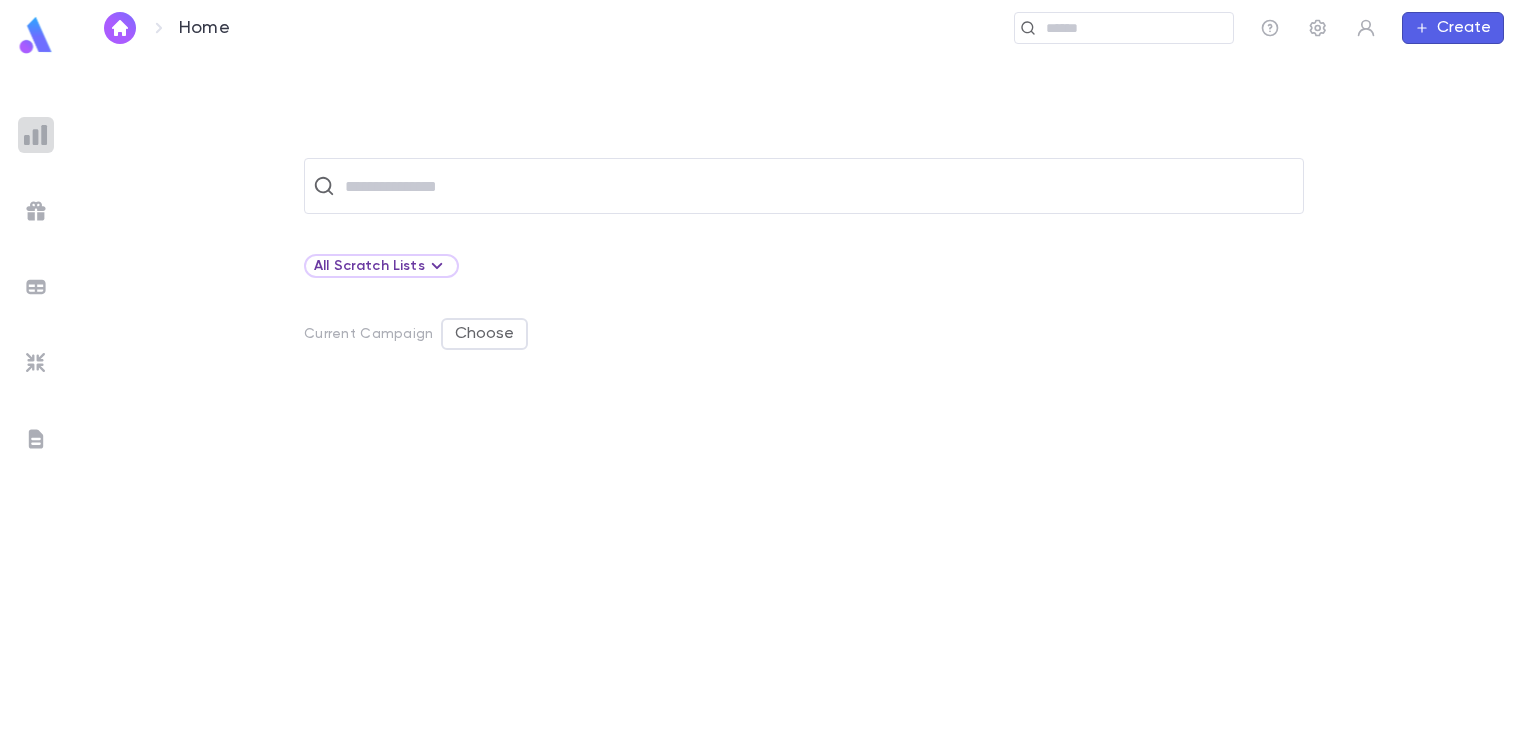 click at bounding box center (36, 135) 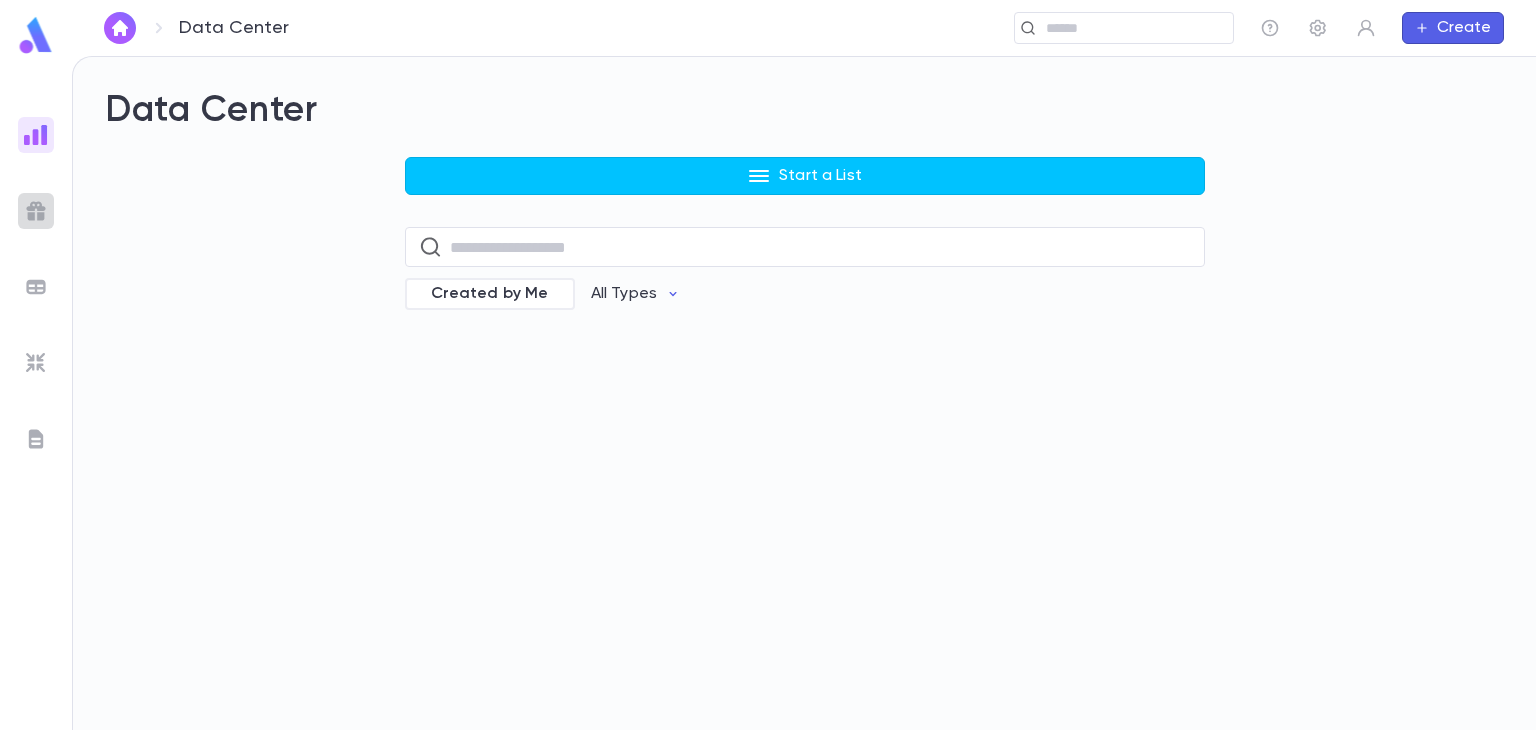click at bounding box center [36, 211] 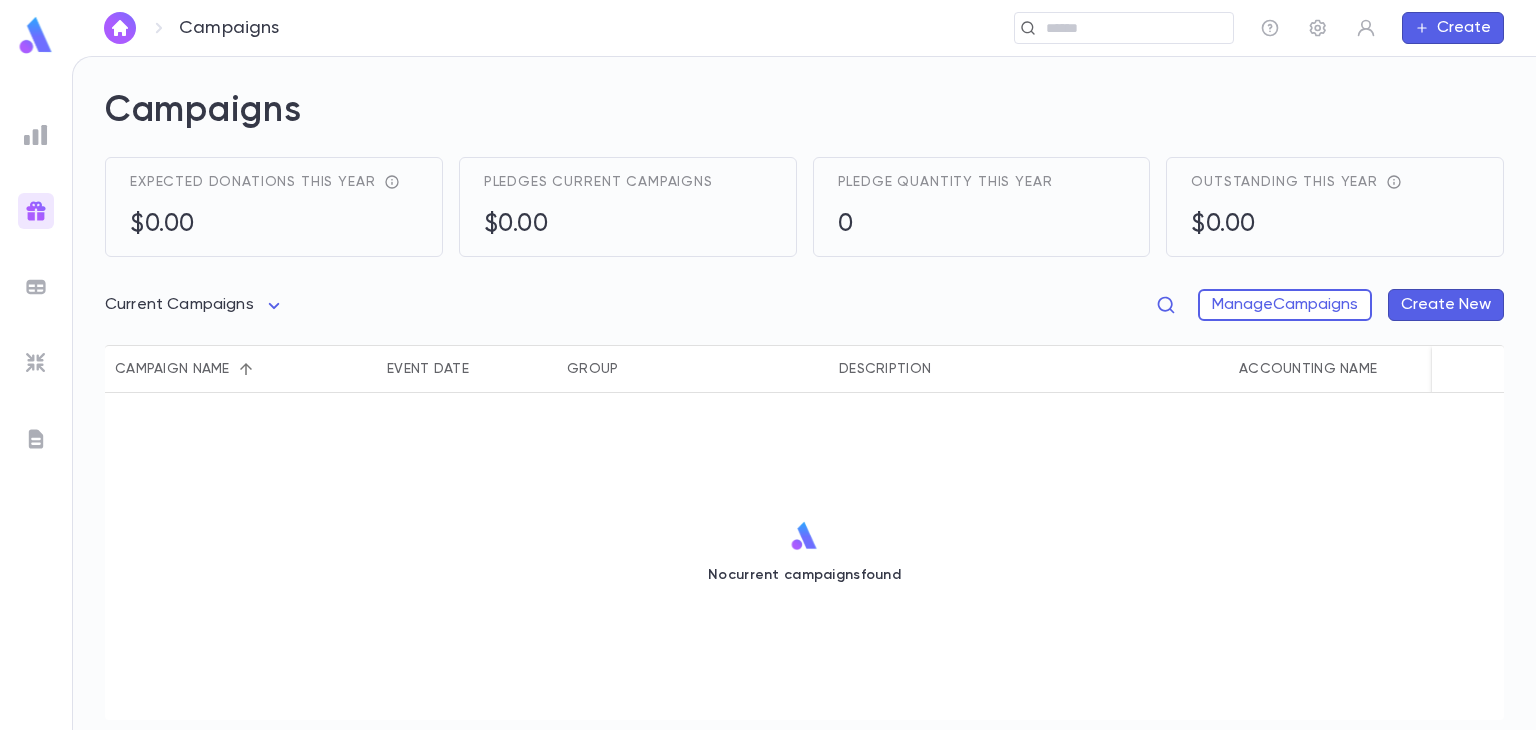 click at bounding box center [36, 135] 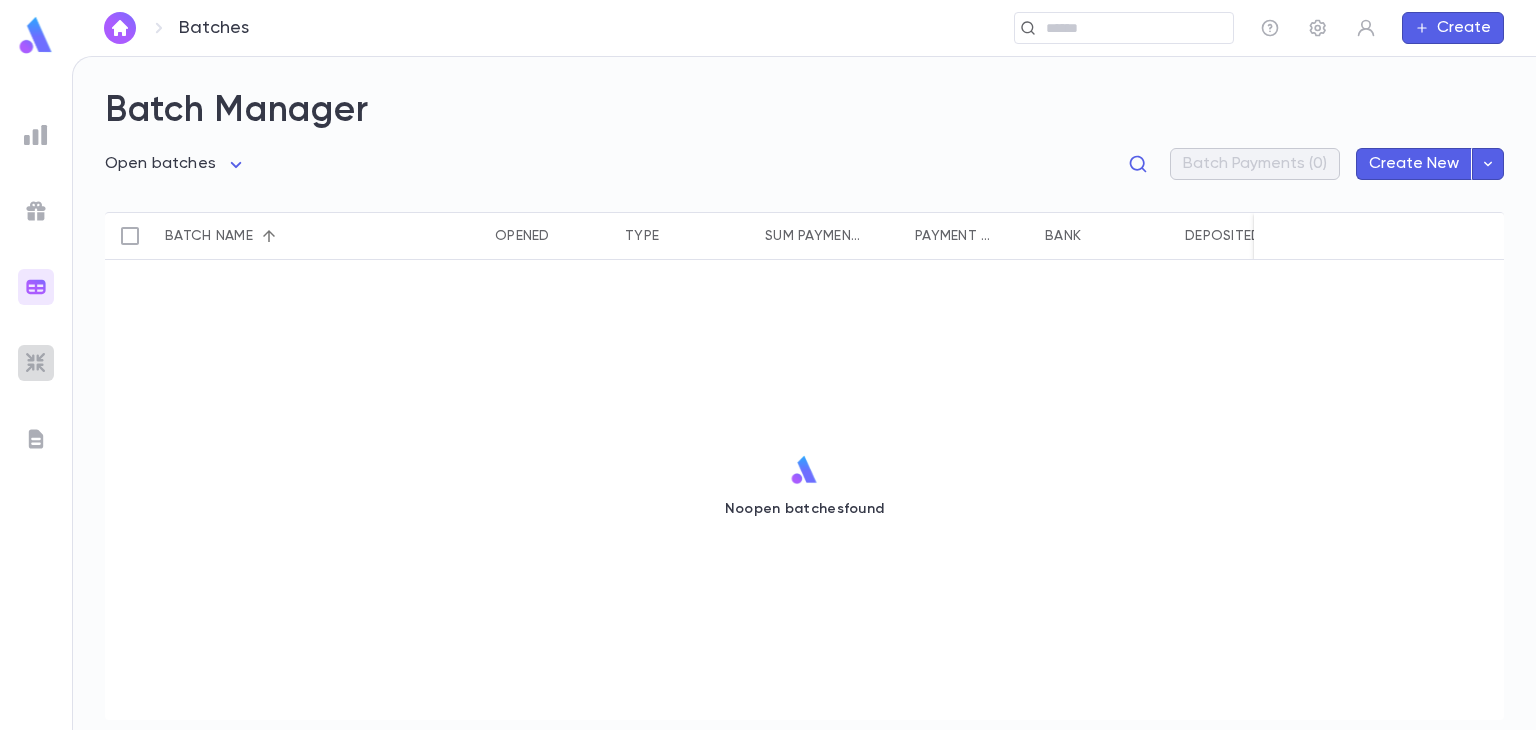 click at bounding box center (36, 363) 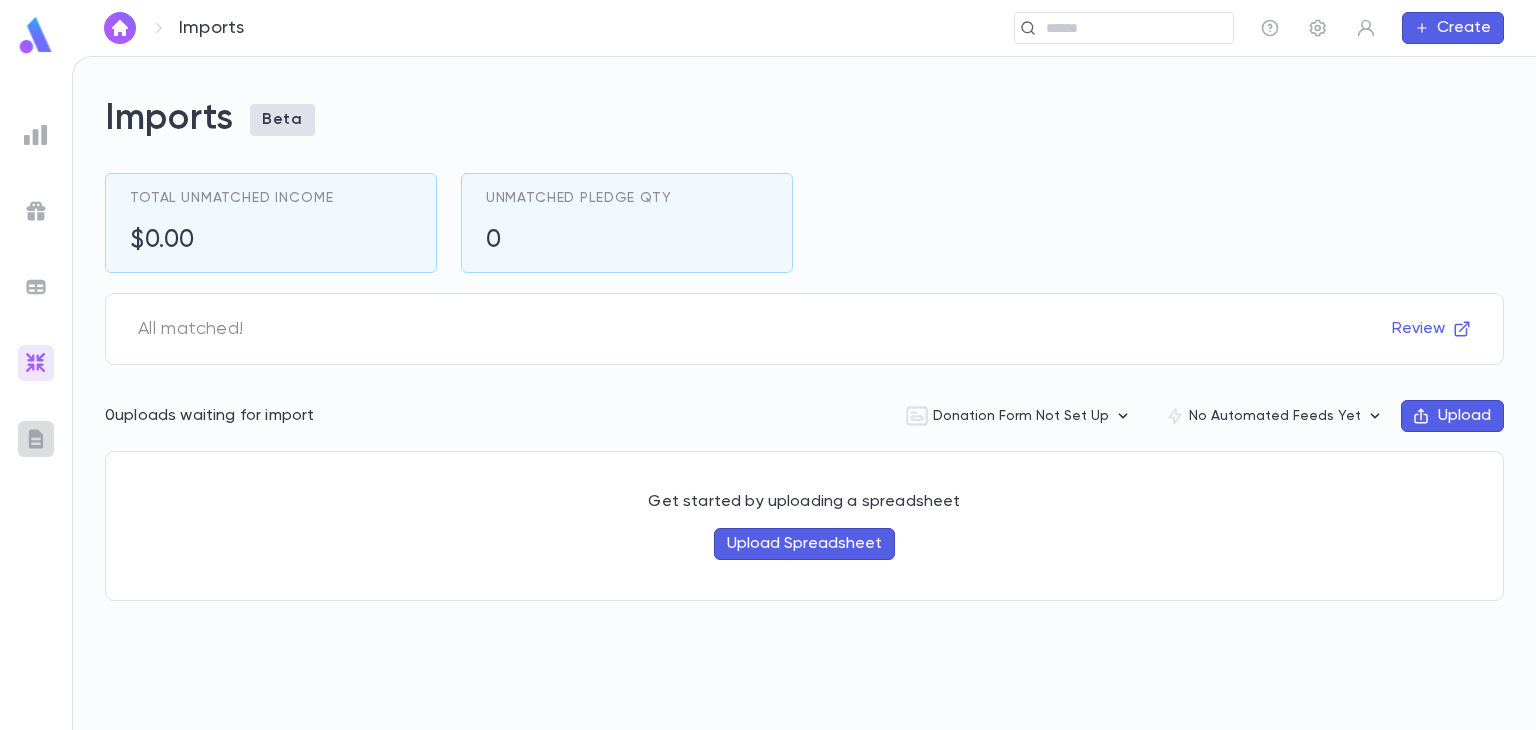 click at bounding box center [36, 135] 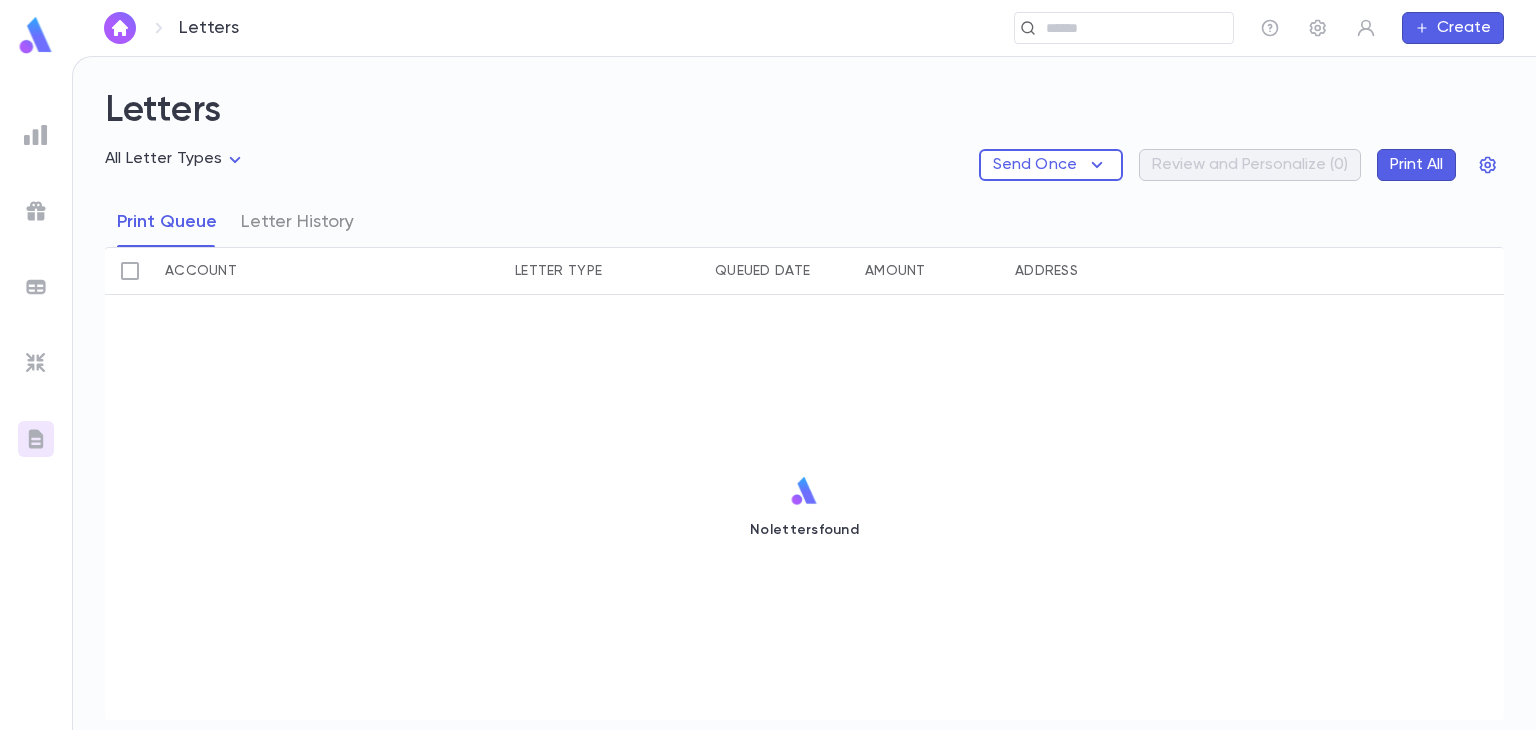 click at bounding box center (36, 35) 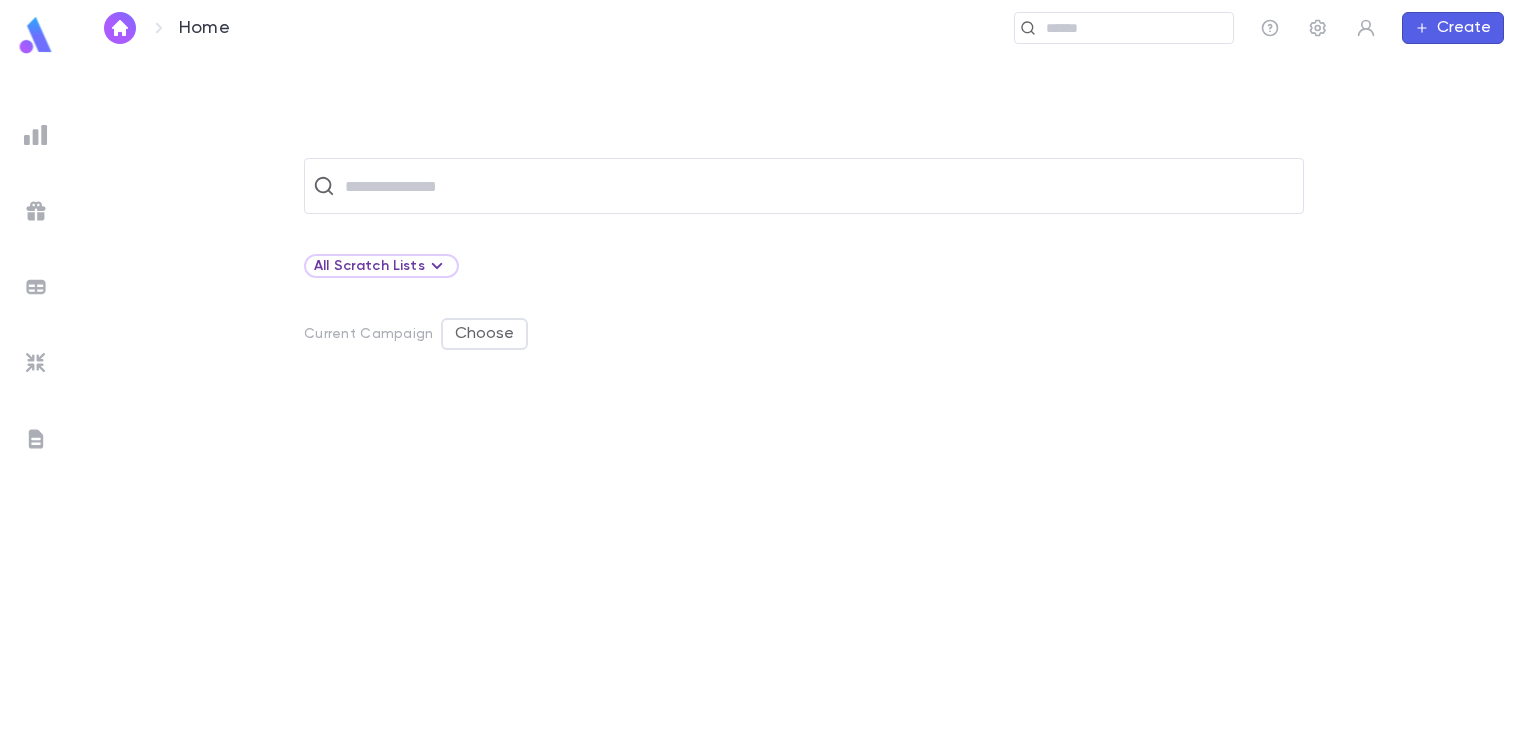 click at bounding box center [120, 28] 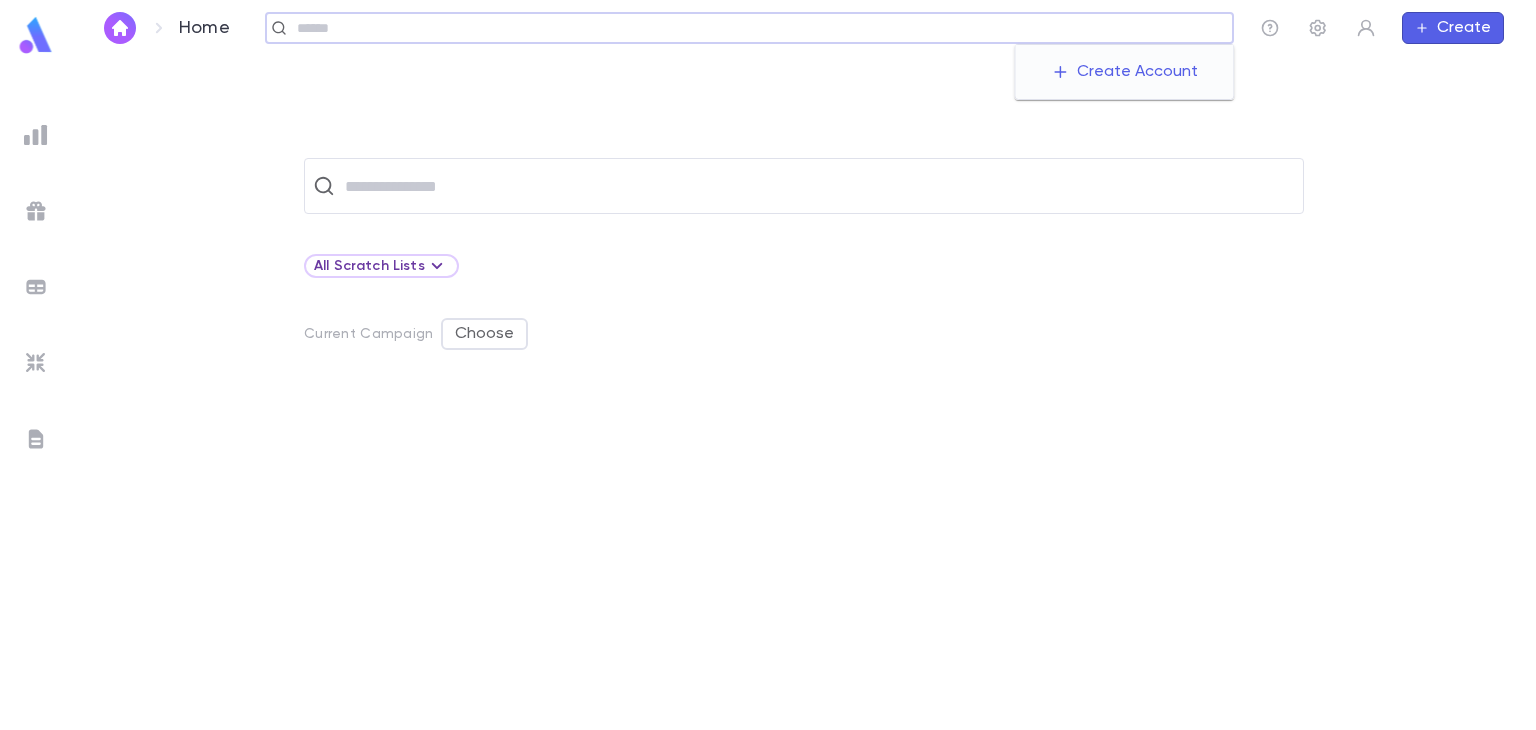 click at bounding box center (758, 28) 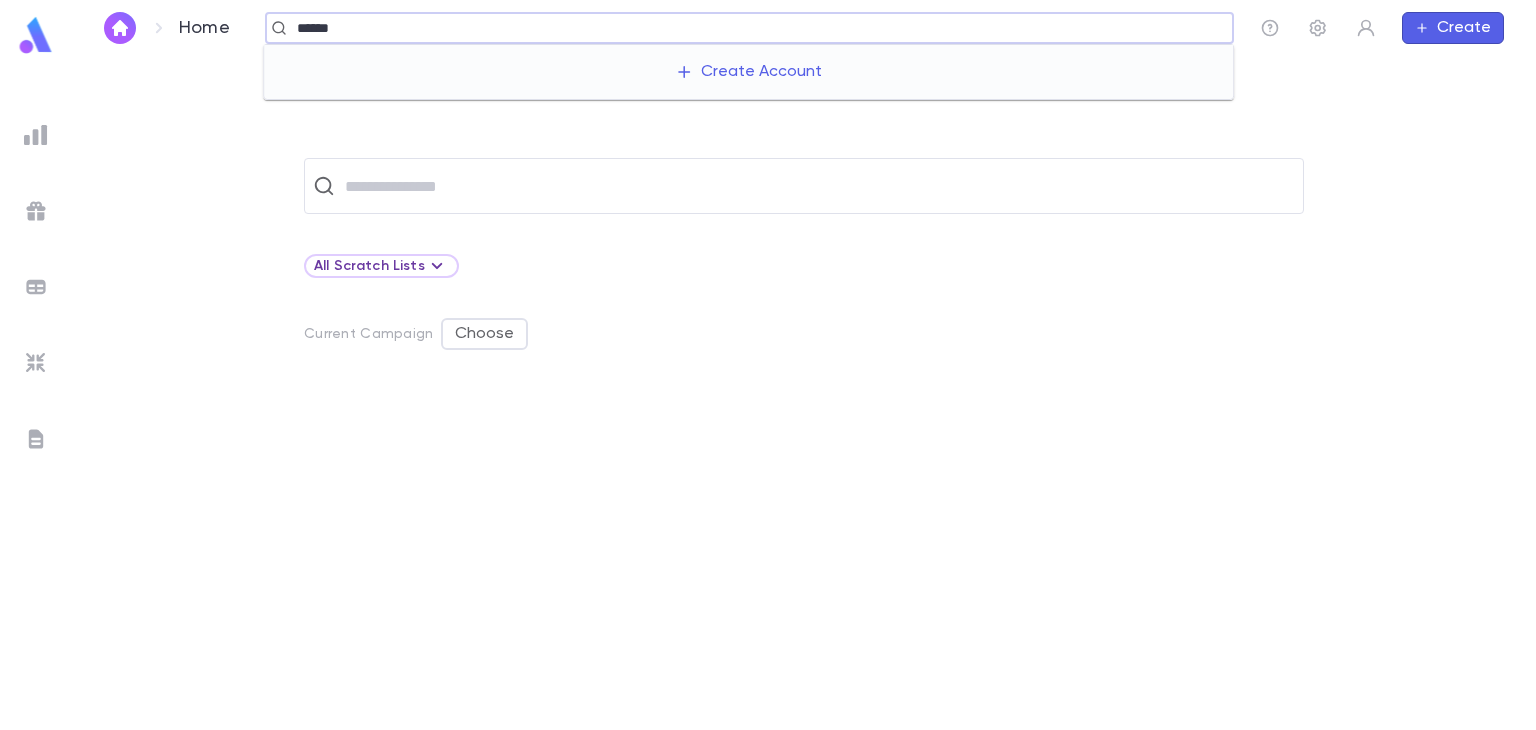 type on "******" 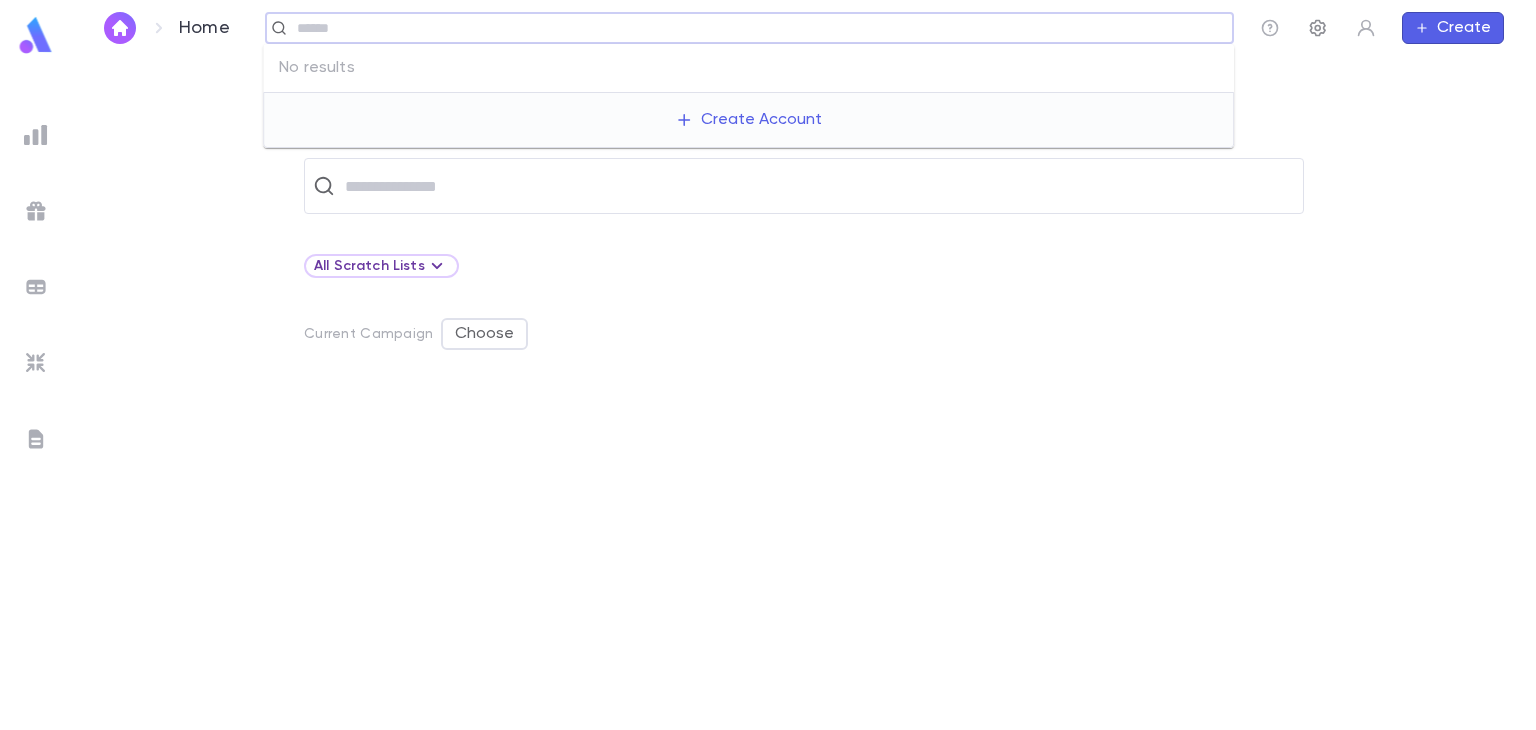 click at bounding box center (1270, 28) 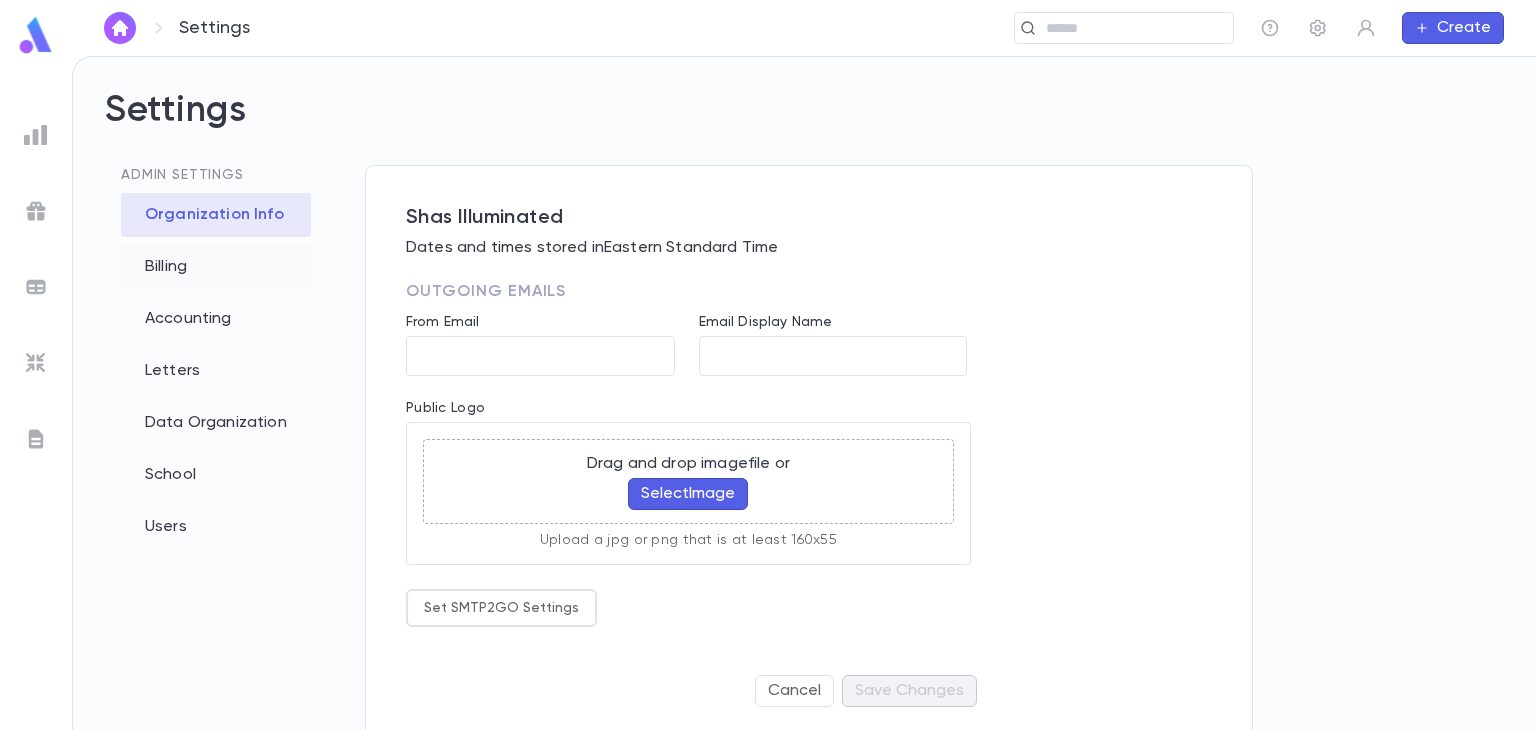 click on "Billing" at bounding box center [216, 267] 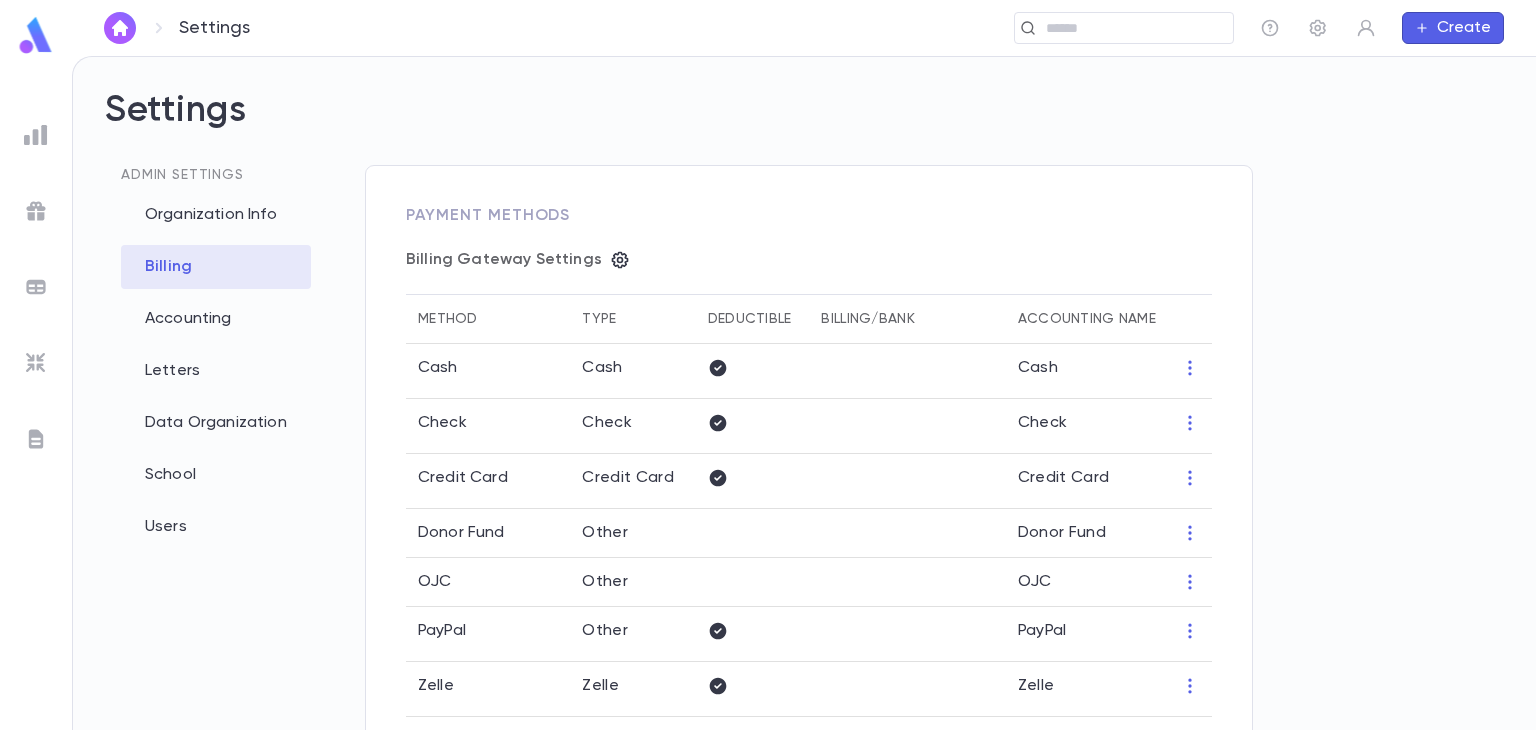 click on "Settings" at bounding box center [804, 127] 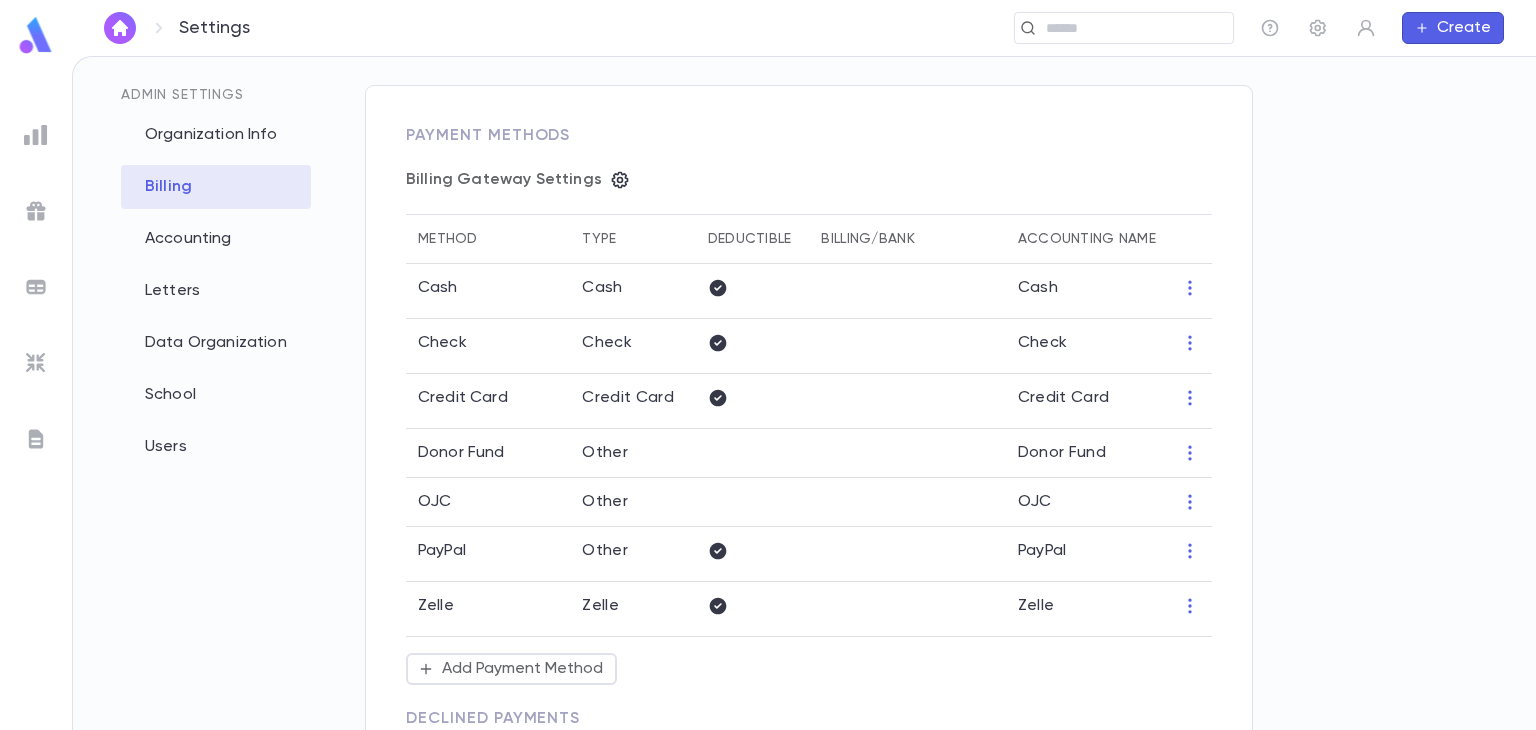 scroll, scrollTop: 0, scrollLeft: 0, axis: both 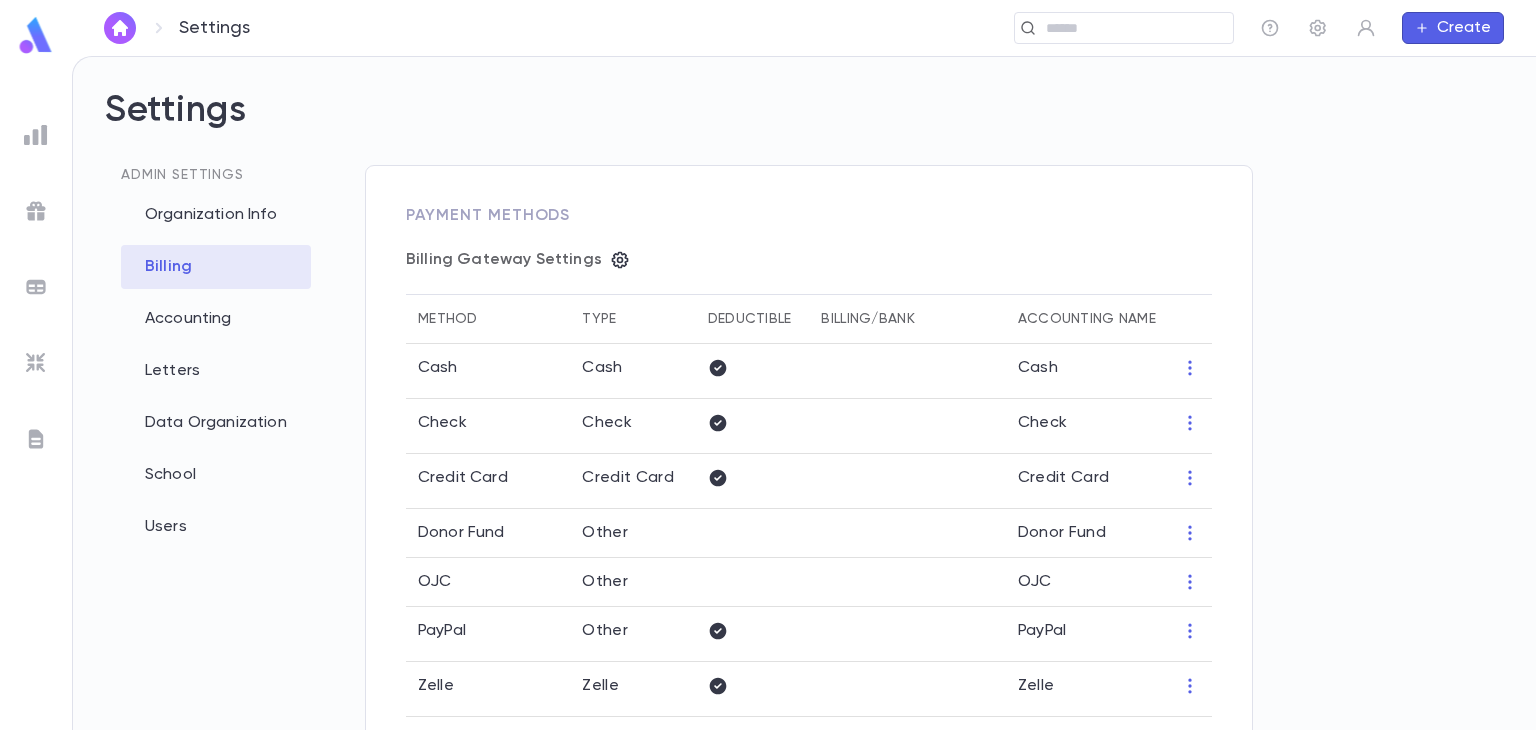 click at bounding box center (36, 35) 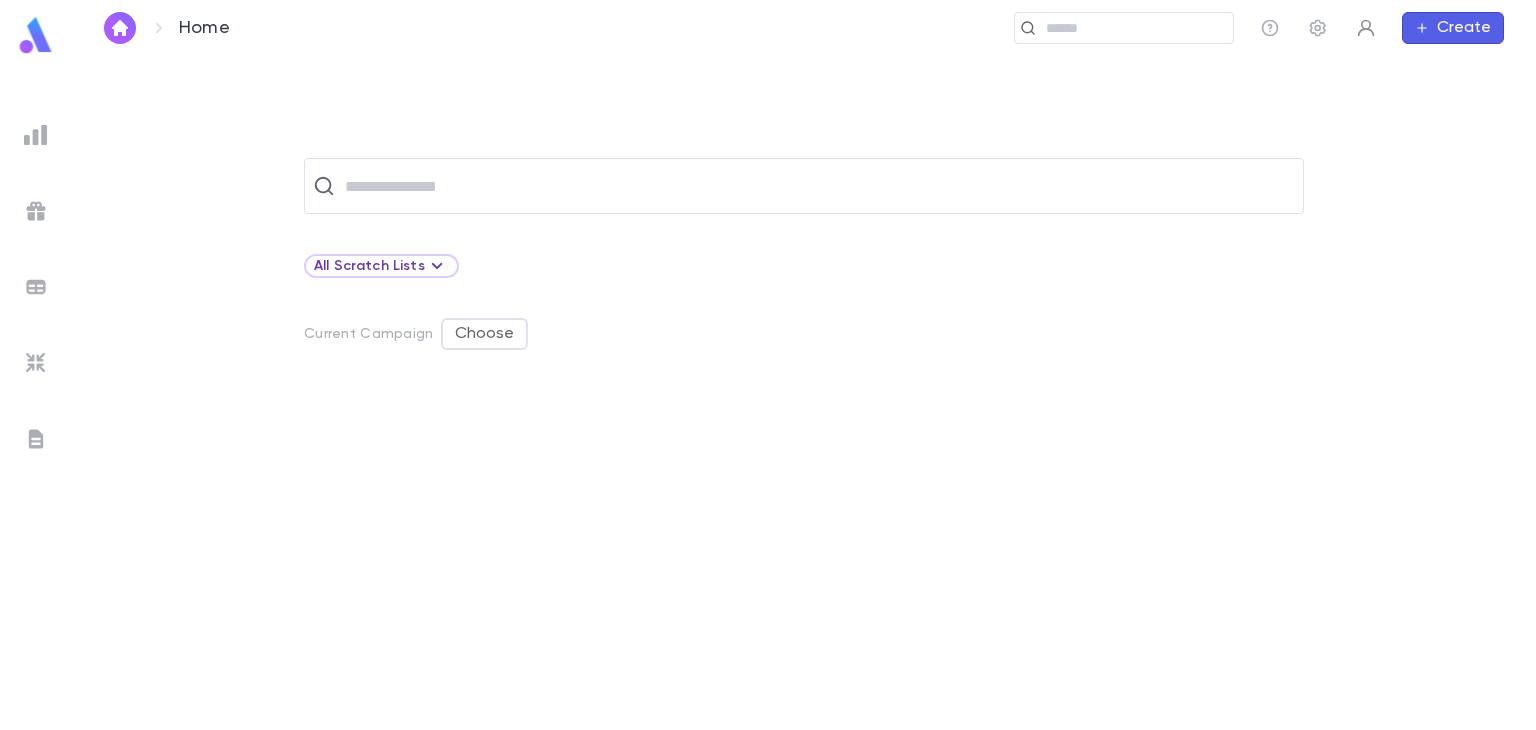 click at bounding box center (1366, 28) 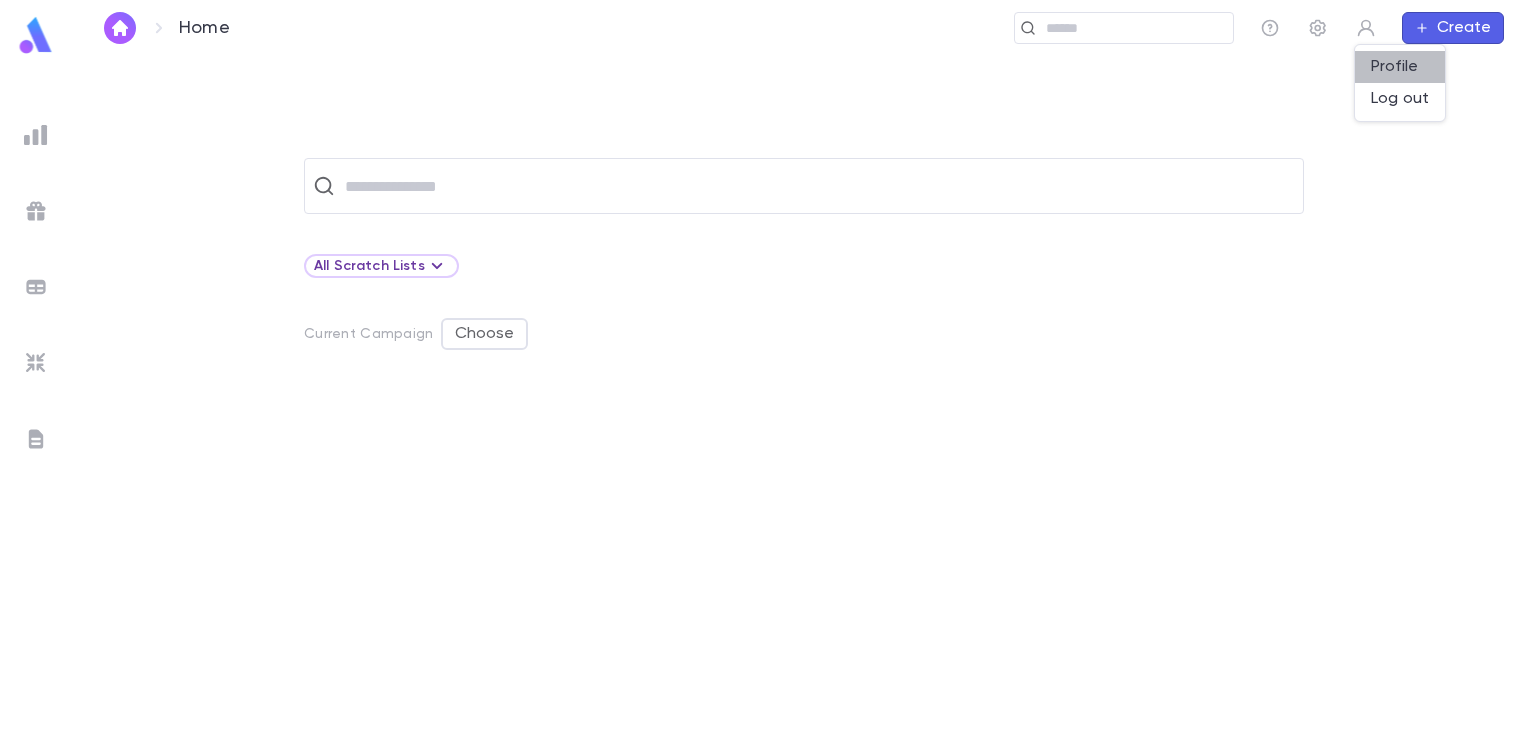 click on "Profile" at bounding box center [1400, 67] 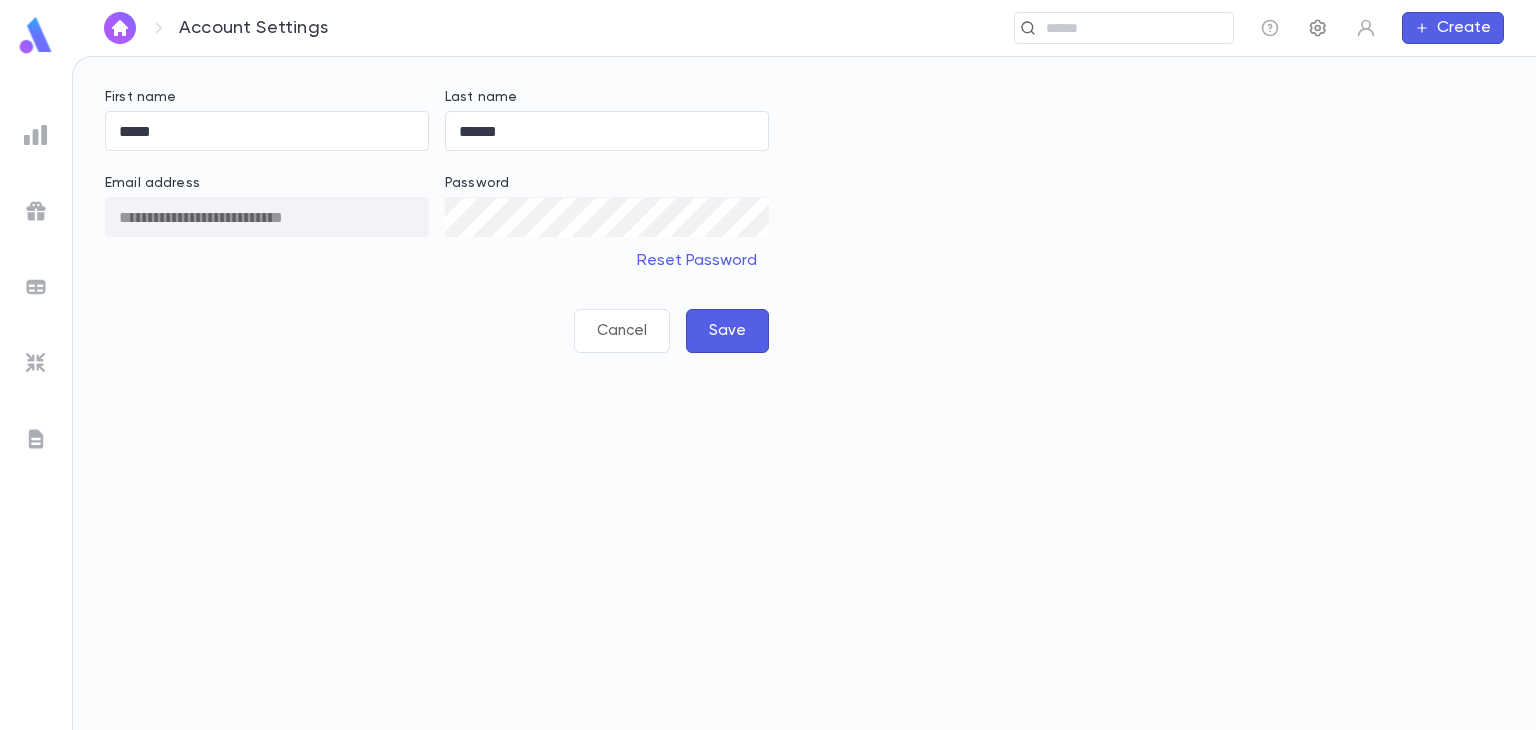 click at bounding box center (1270, 28) 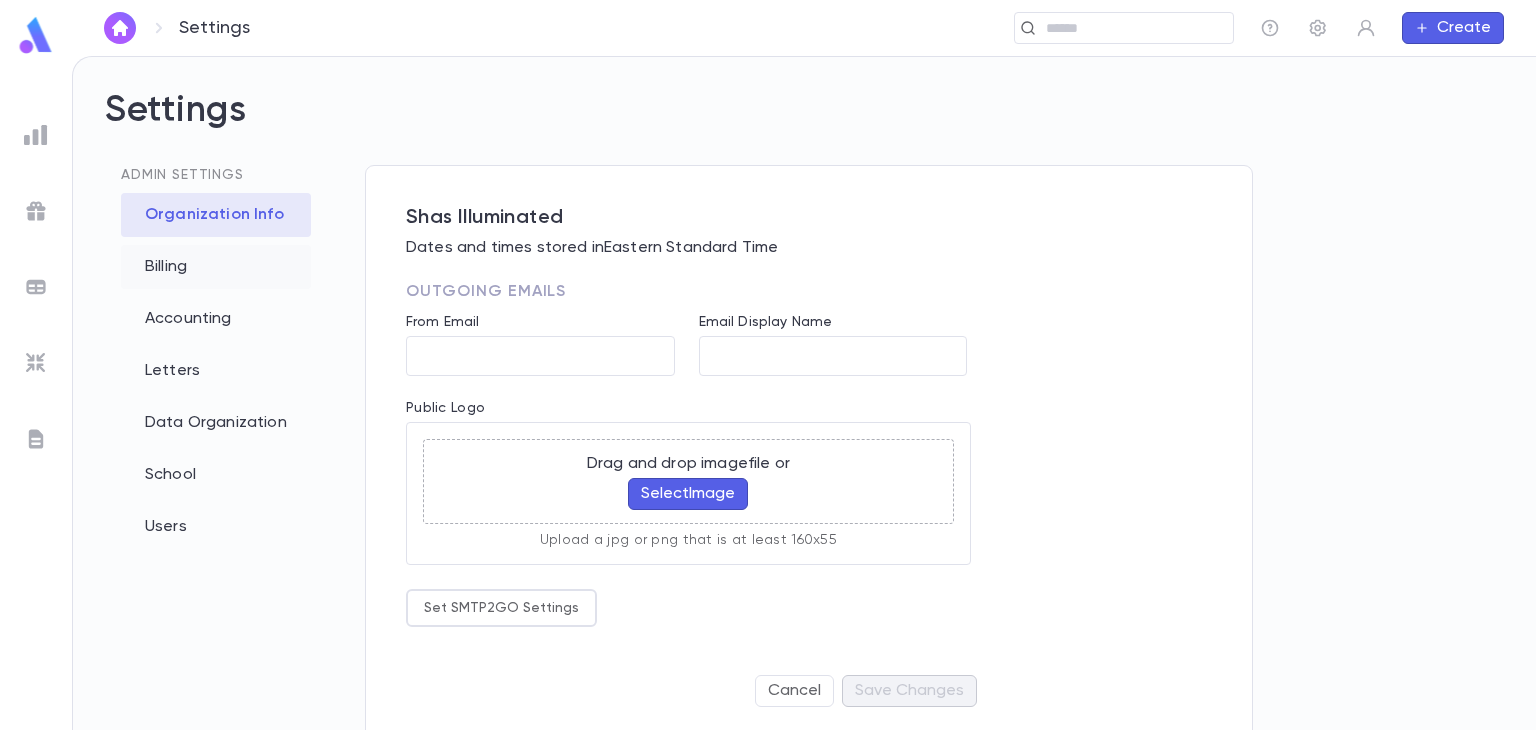 click on "Billing" at bounding box center (216, 267) 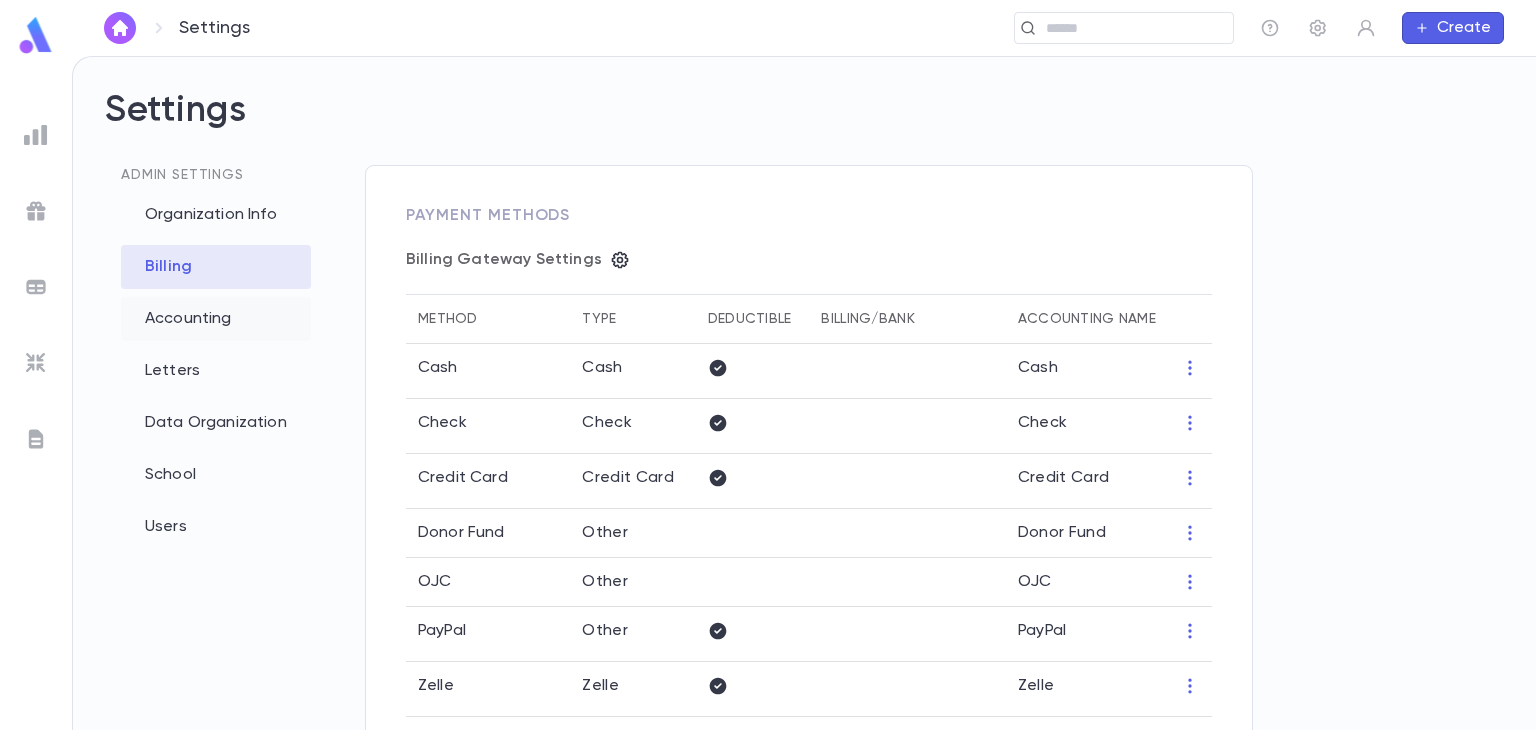 click on "Accounting" at bounding box center (216, 319) 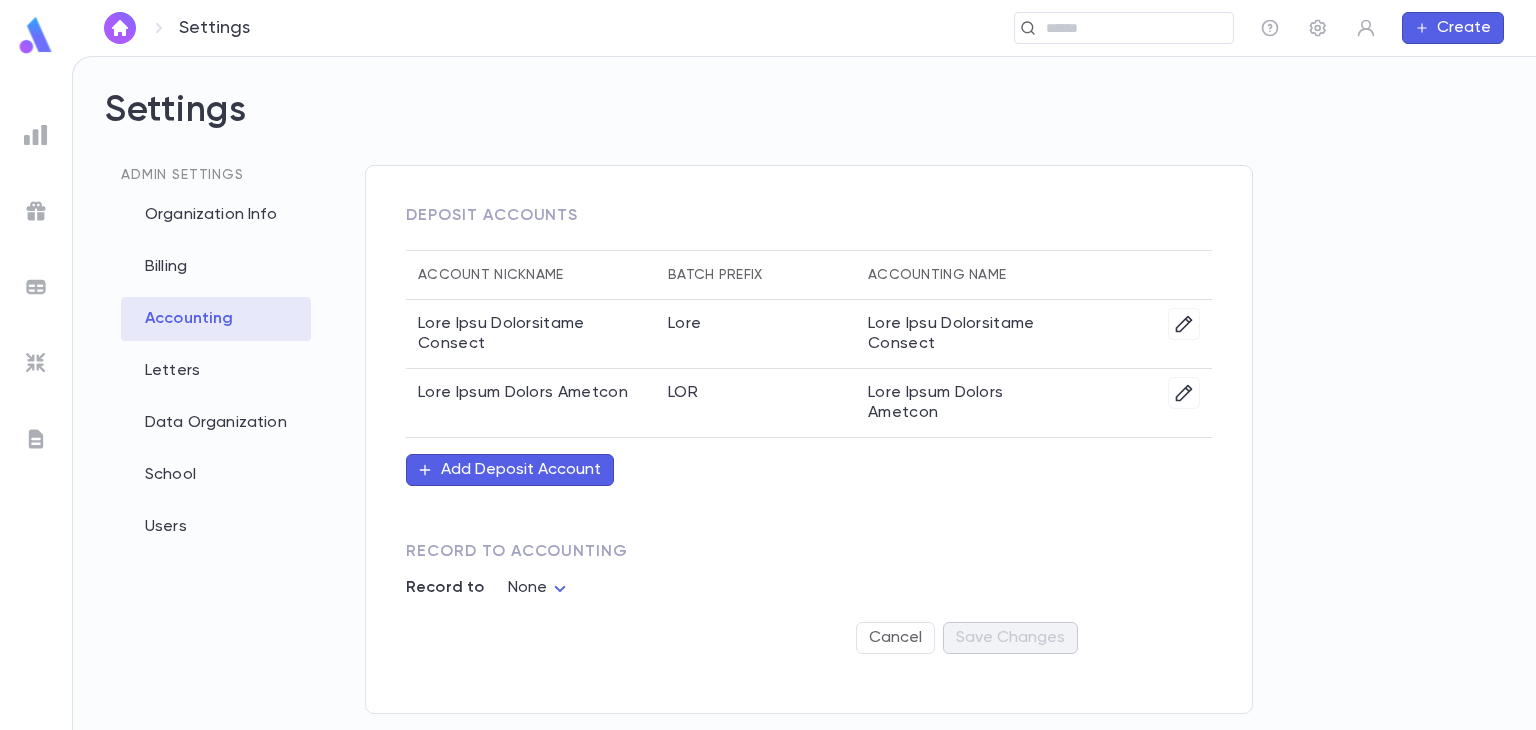 click at bounding box center [36, 35] 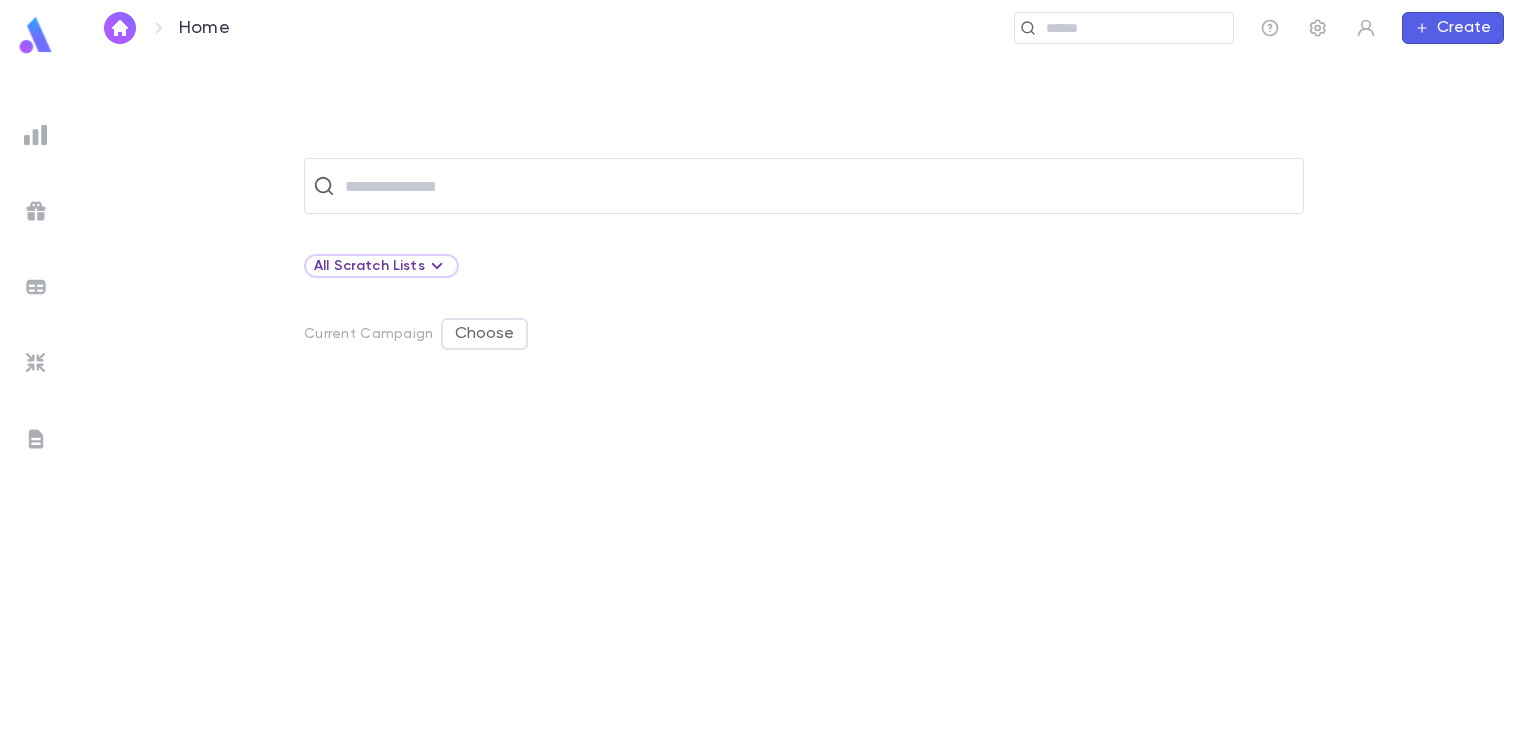 click on "Create" at bounding box center (1453, 28) 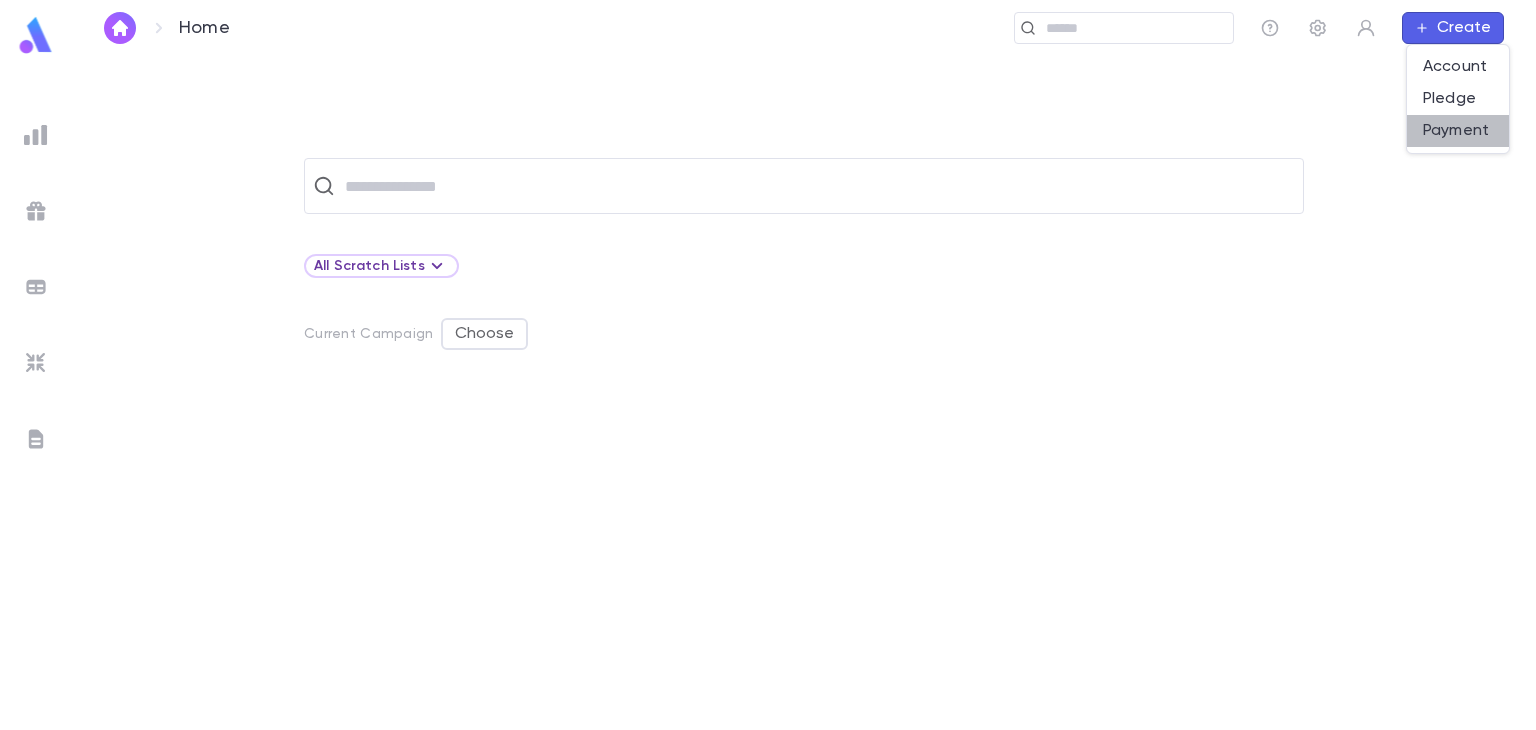 click on "Payment" at bounding box center (1458, 131) 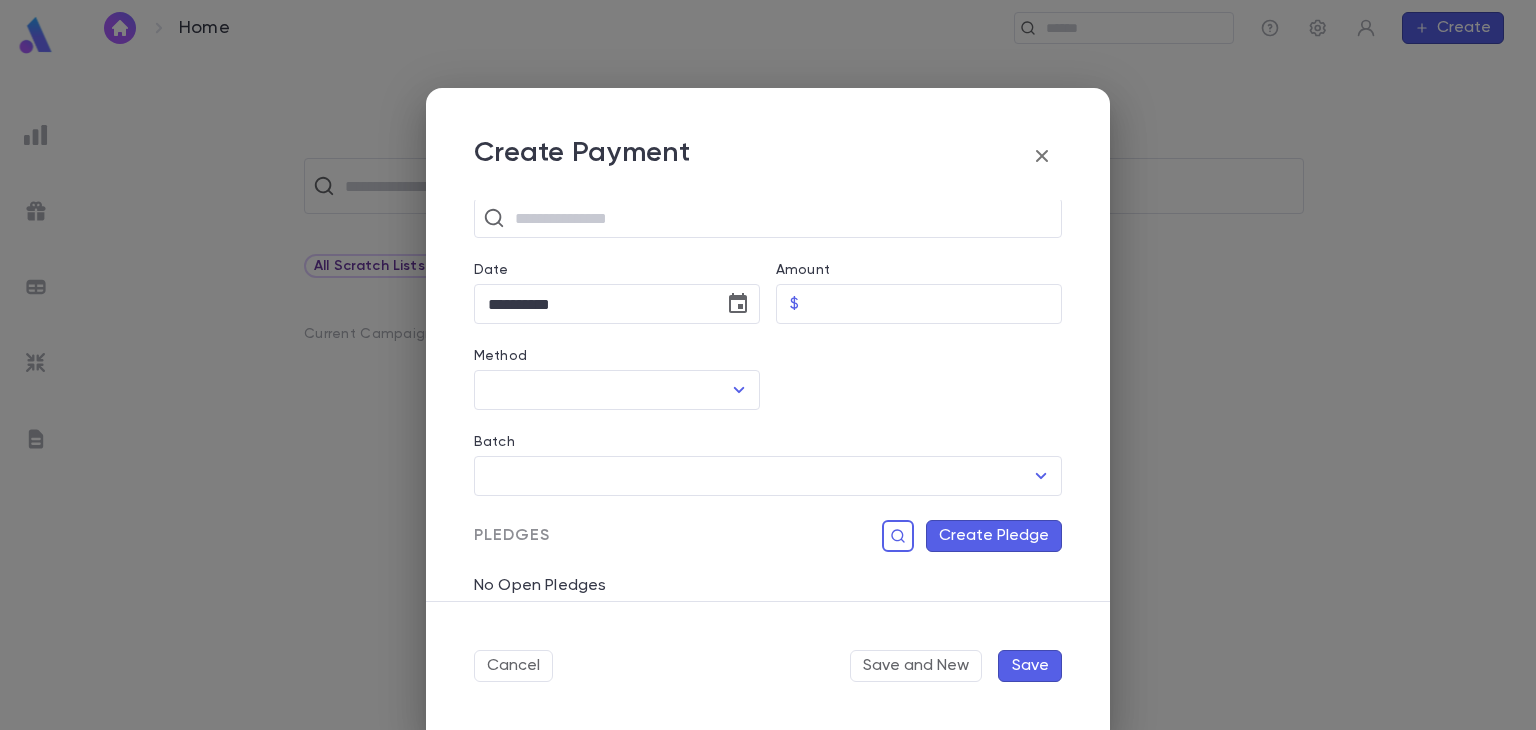 scroll, scrollTop: 0, scrollLeft: 0, axis: both 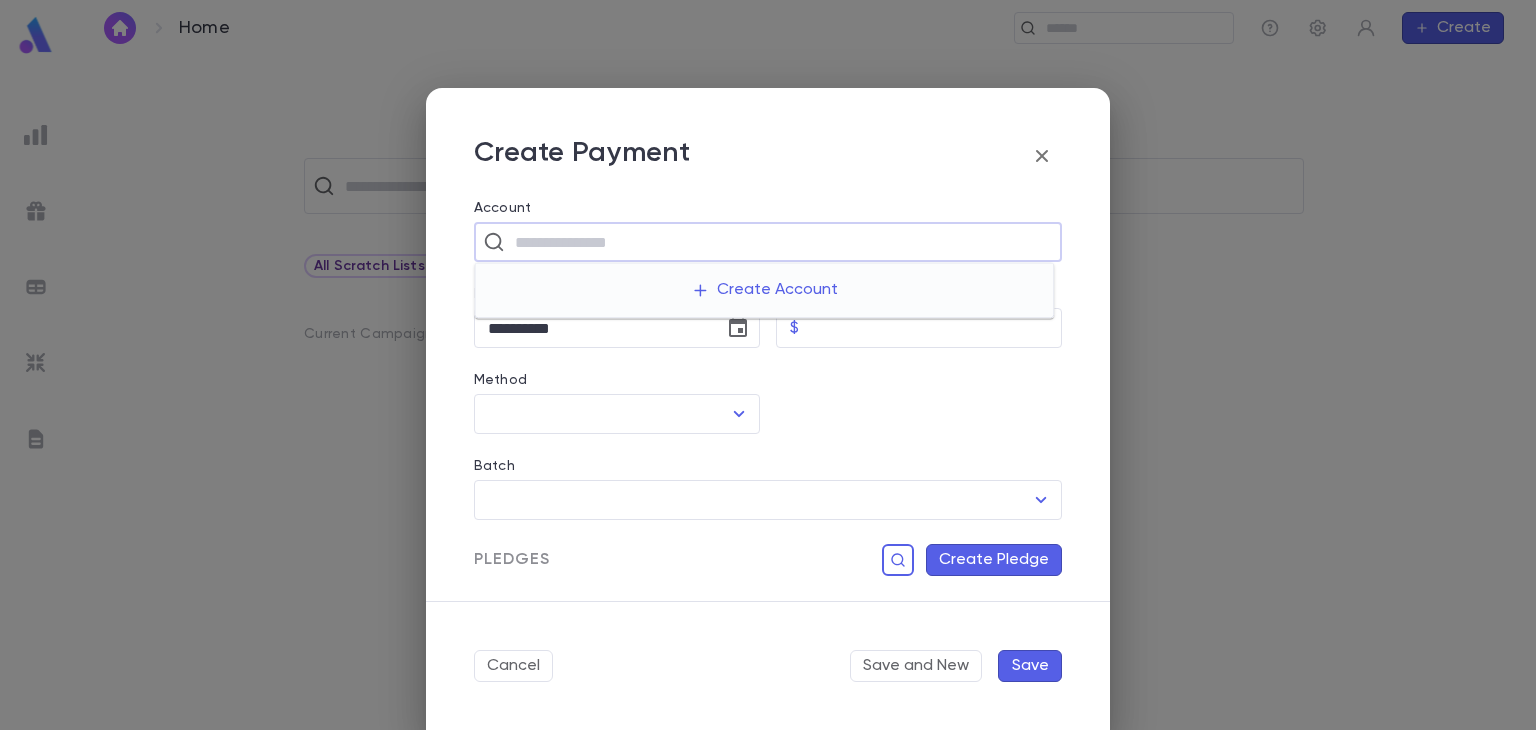 click at bounding box center [781, 242] 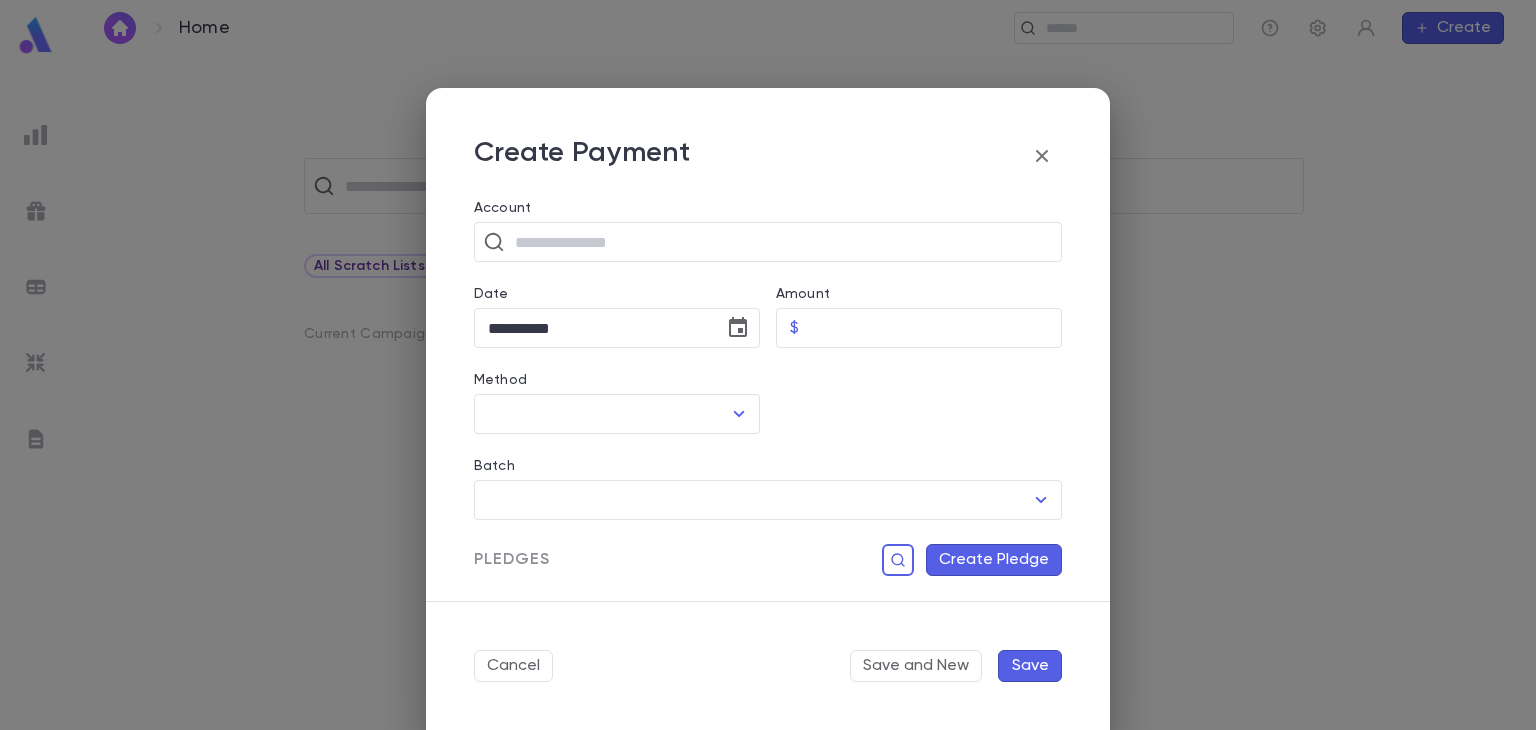 click on "Create Payment" at bounding box center [768, 144] 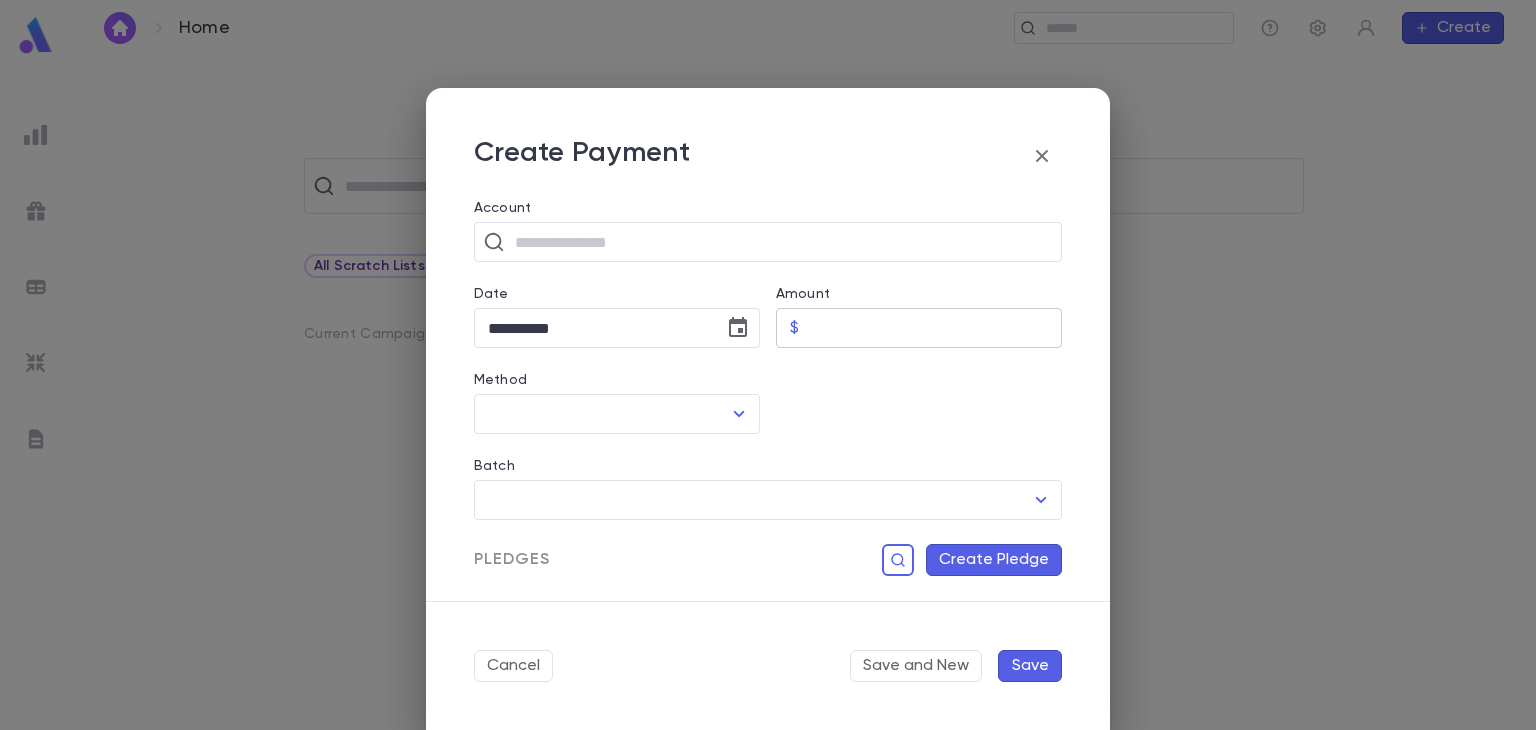 click on "Amount" at bounding box center [934, 328] 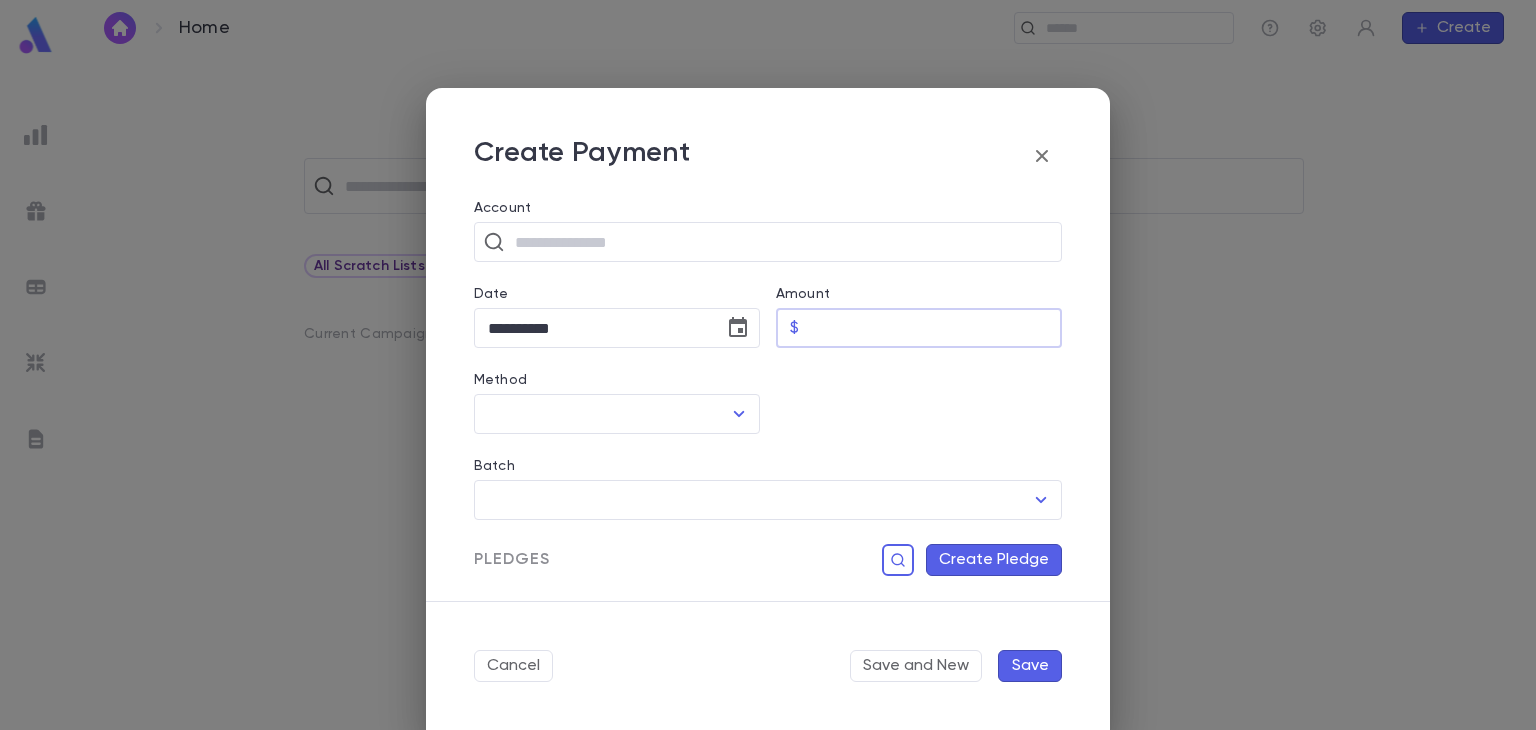 click at bounding box center (911, 391) 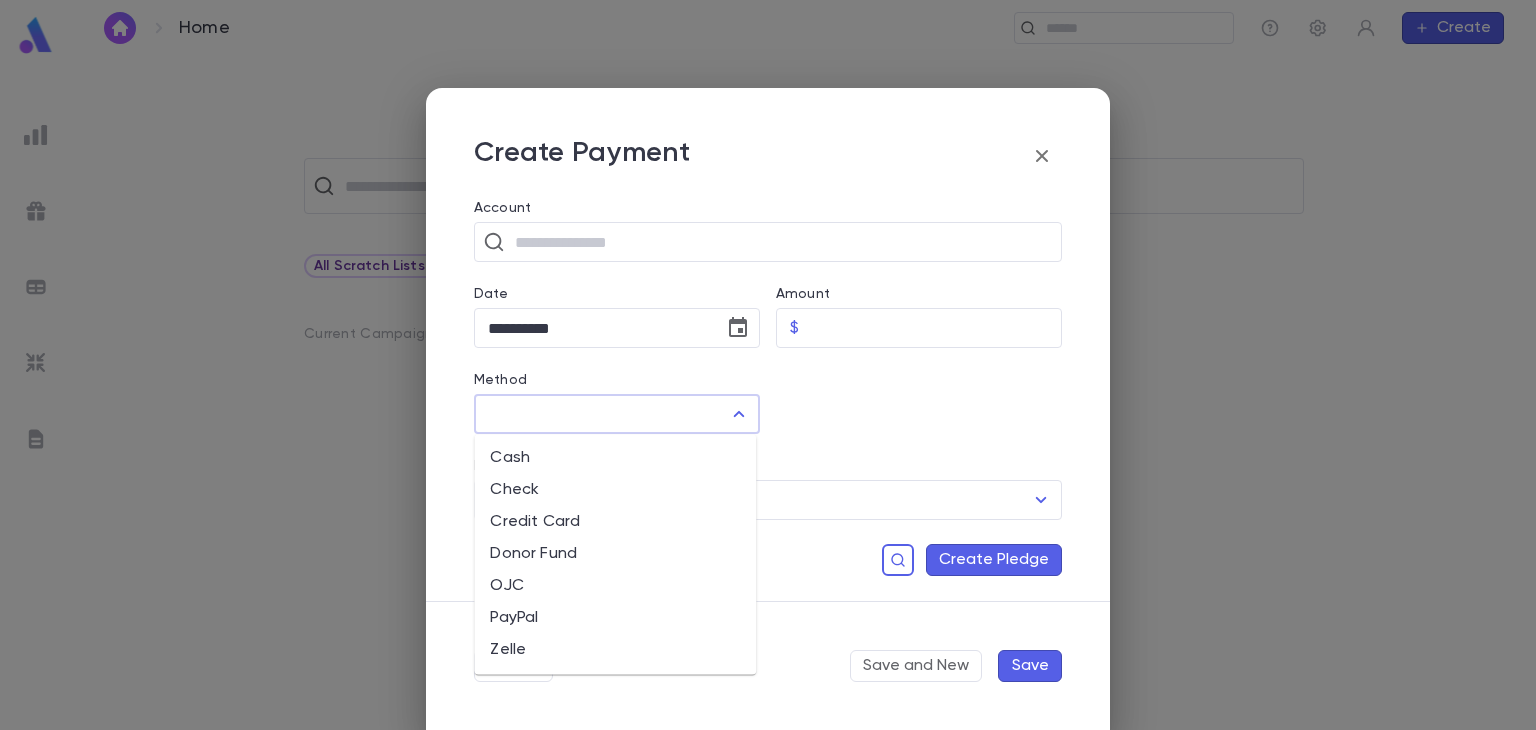 click on "Method" at bounding box center [602, 414] 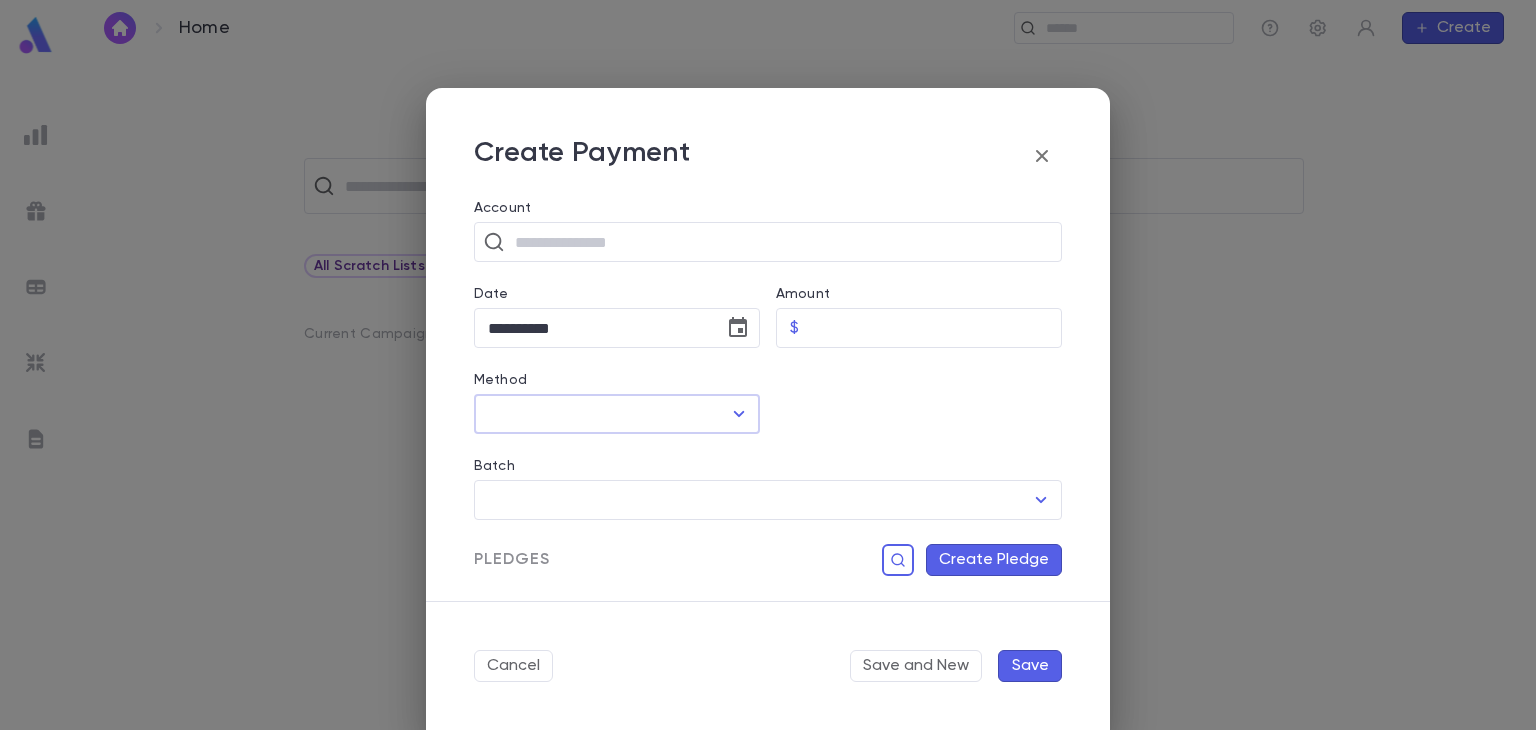 click on "Method" at bounding box center (602, 414) 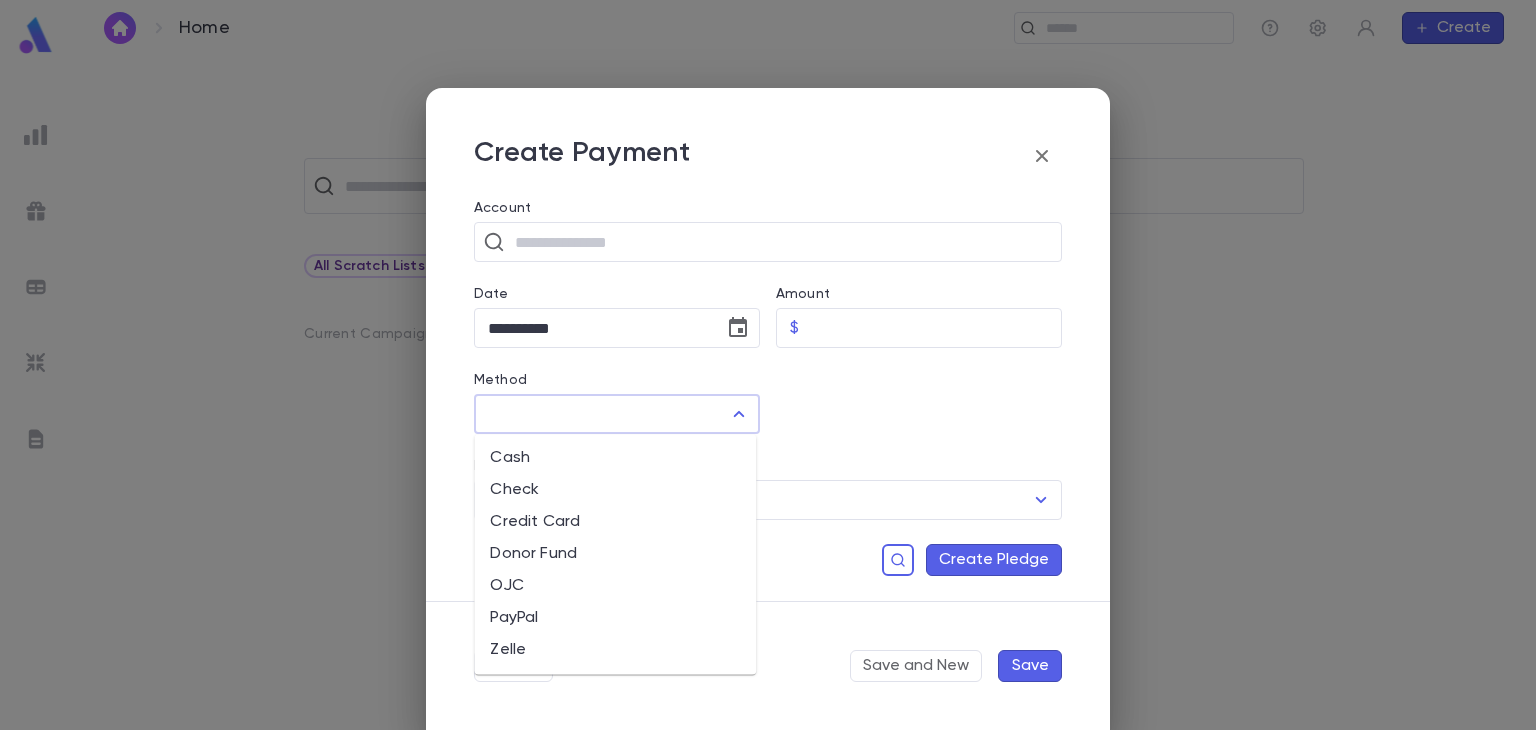 click on "Method" at bounding box center (602, 414) 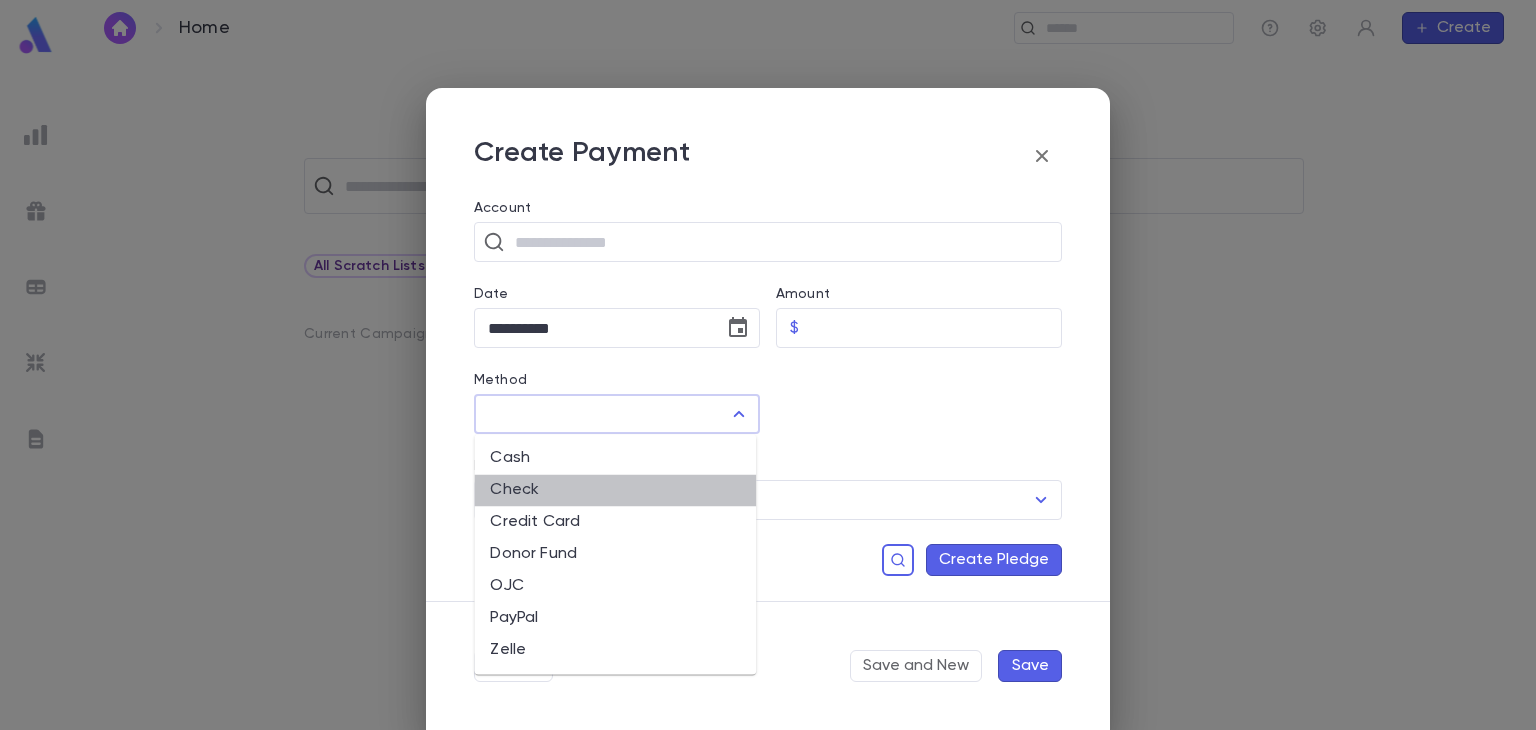 click on "Check" at bounding box center [615, 490] 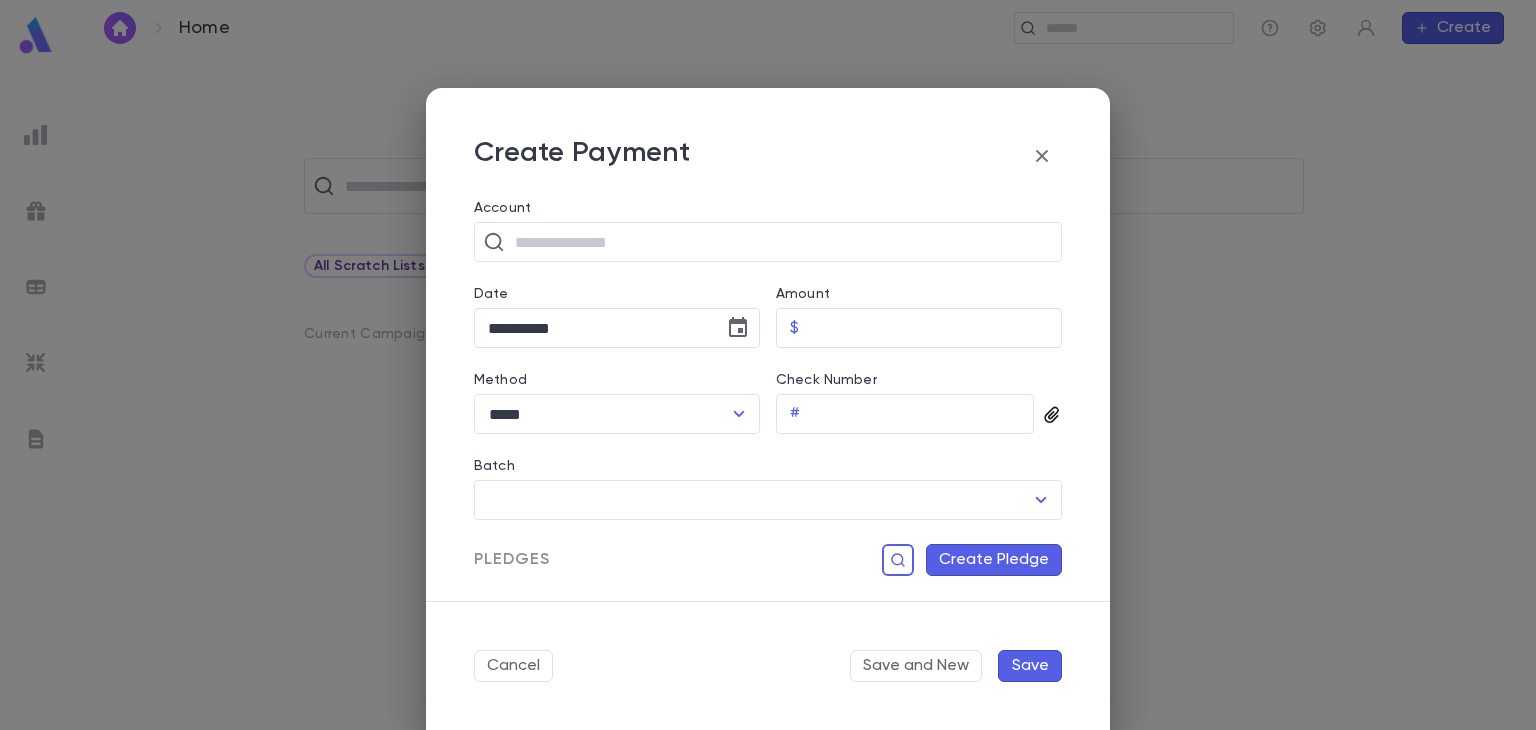click at bounding box center (1051, 415) 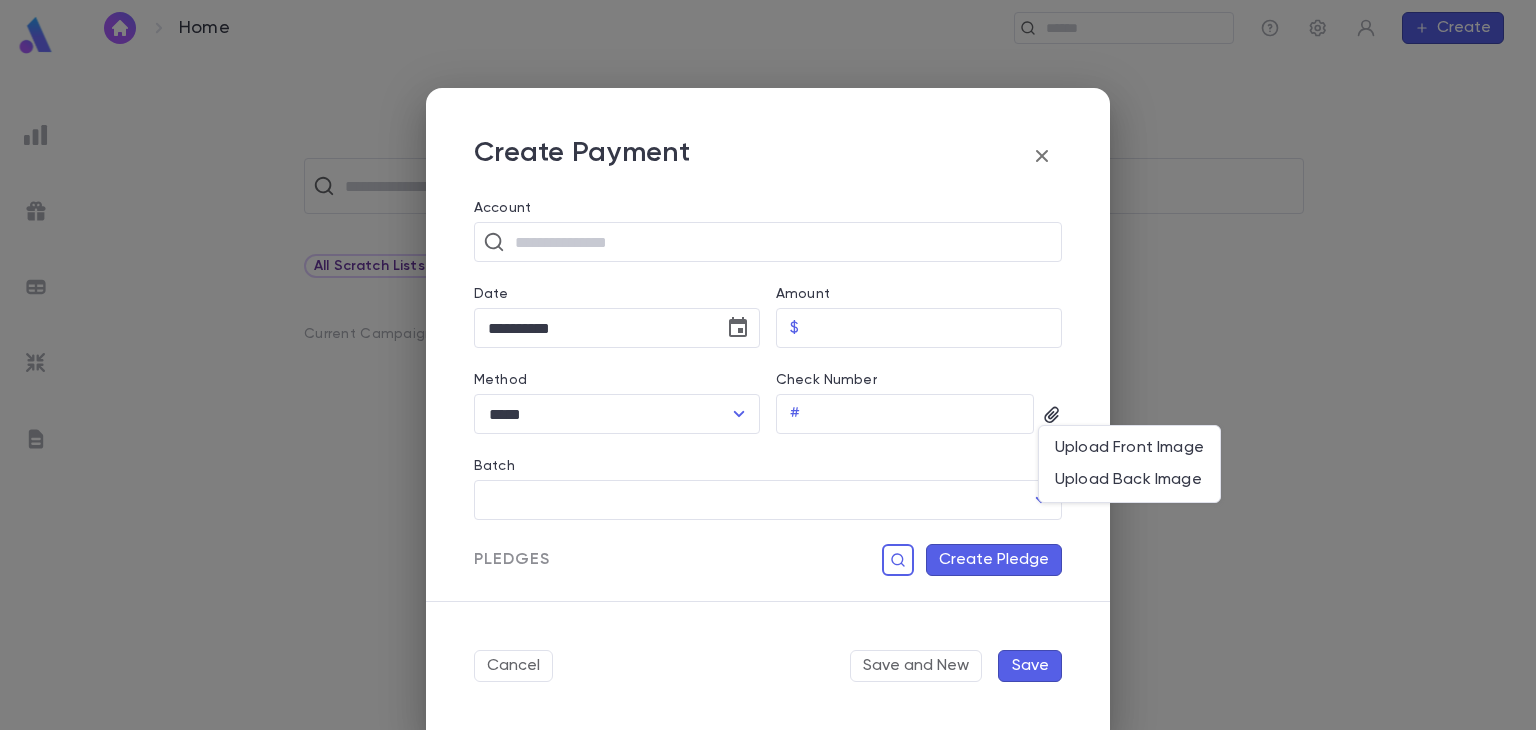 click at bounding box center (768, 365) 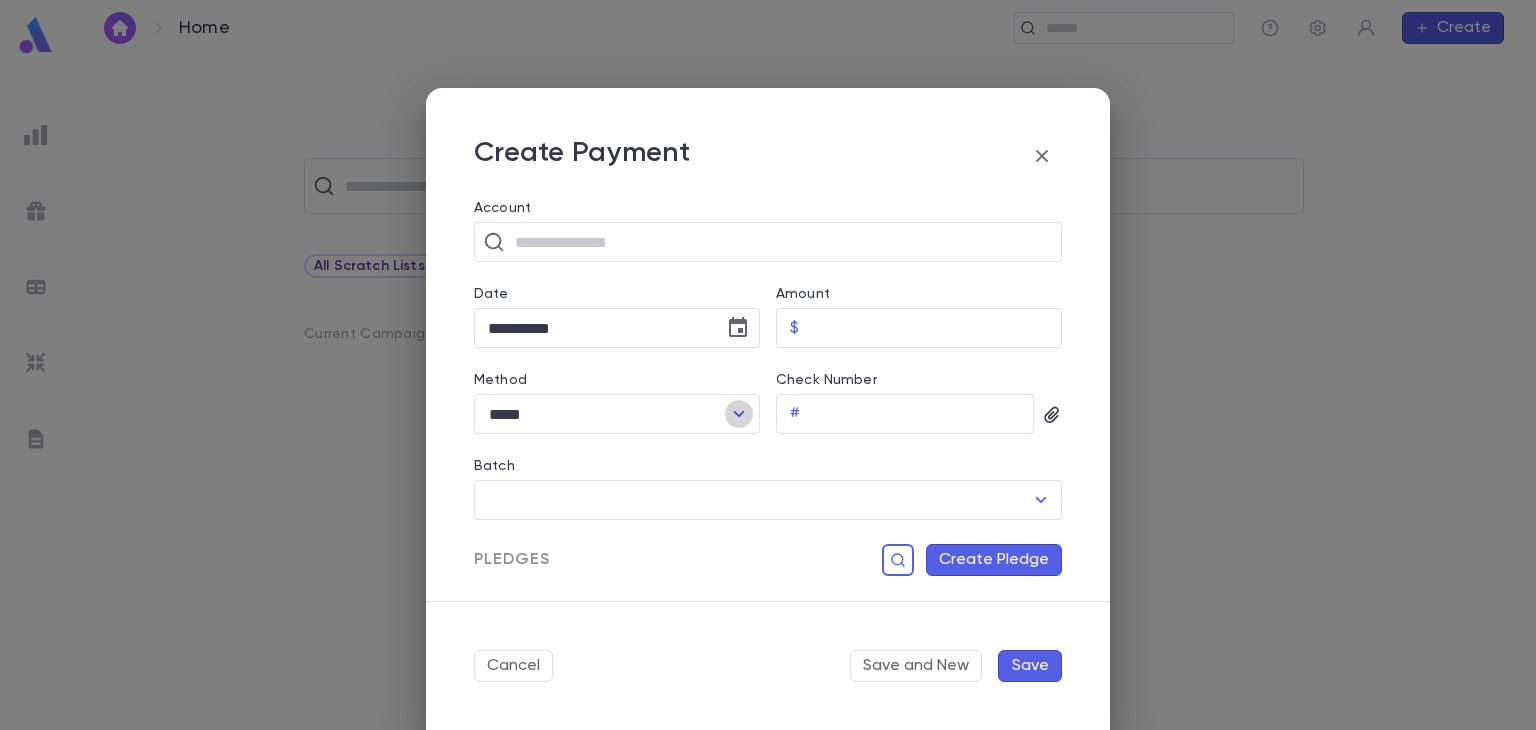 click at bounding box center [739, 414] 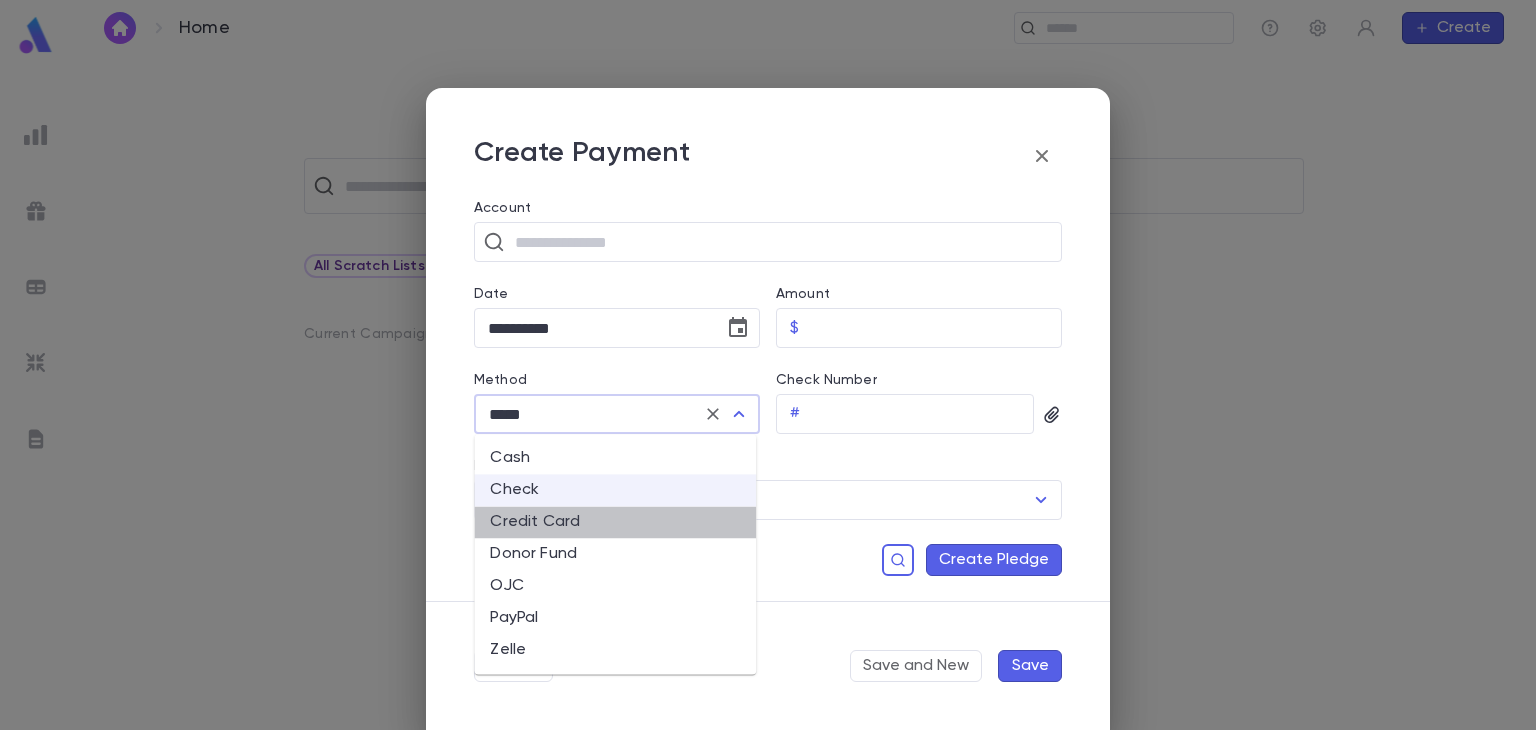 click on "Credit Card" at bounding box center (615, 522) 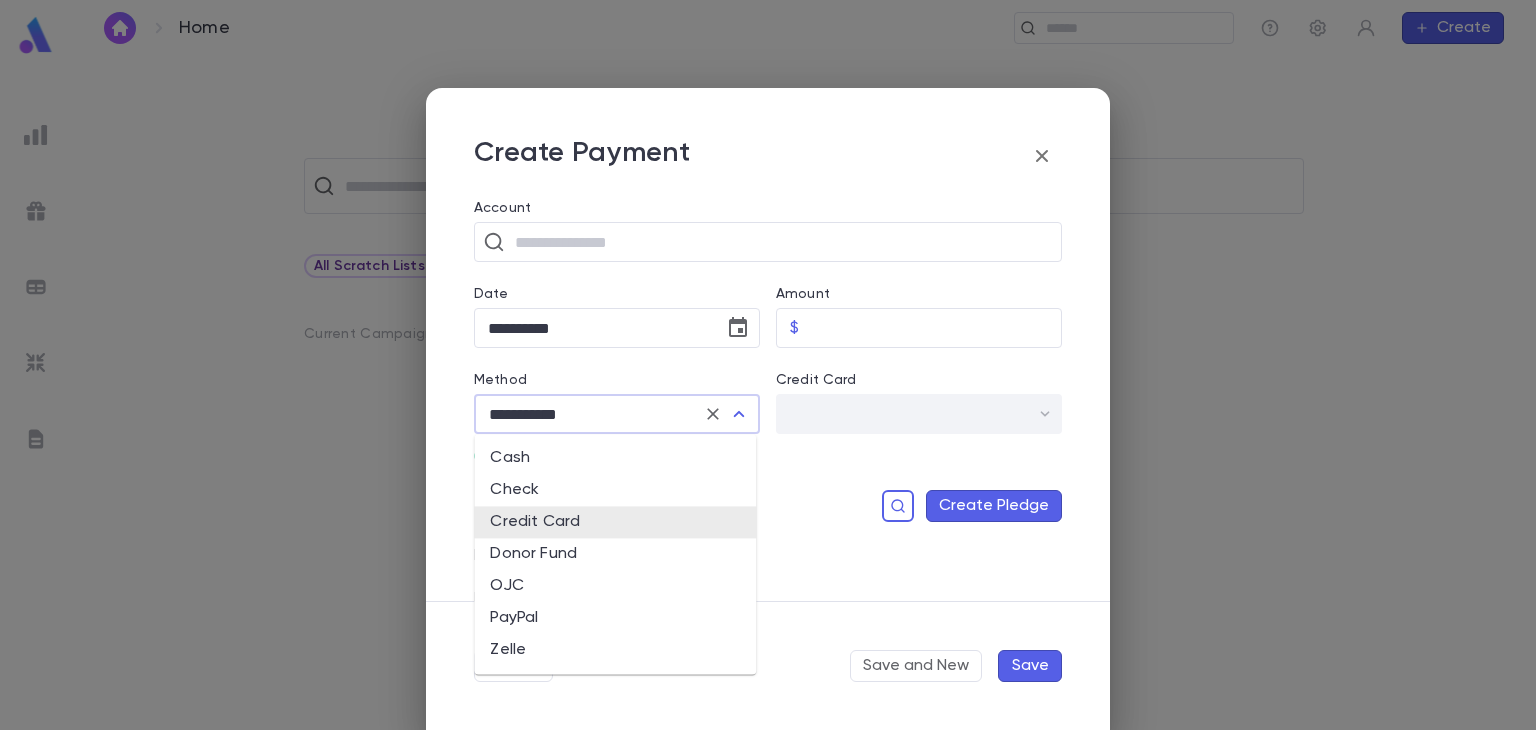 click on "**********" at bounding box center [589, 414] 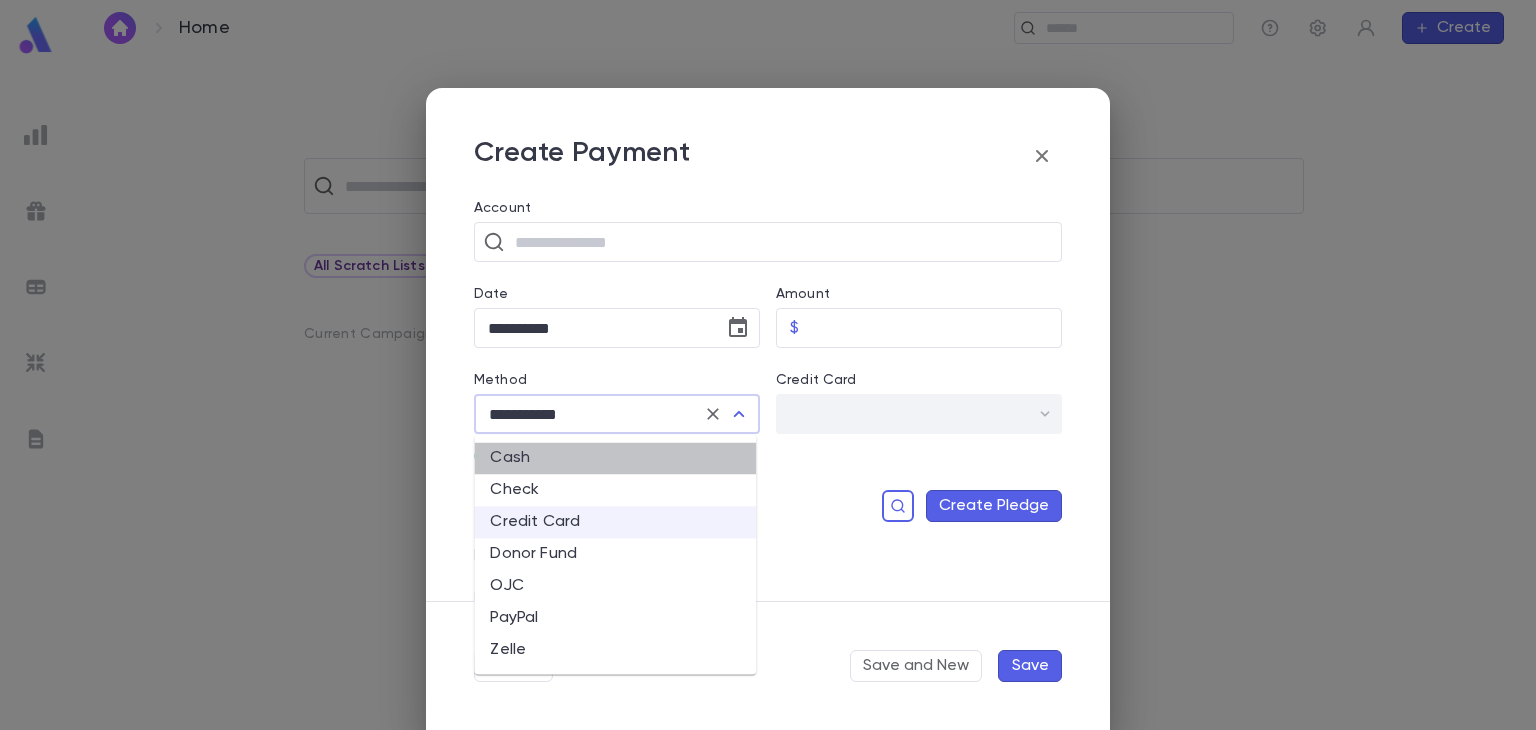 click on "Cash" at bounding box center (615, 458) 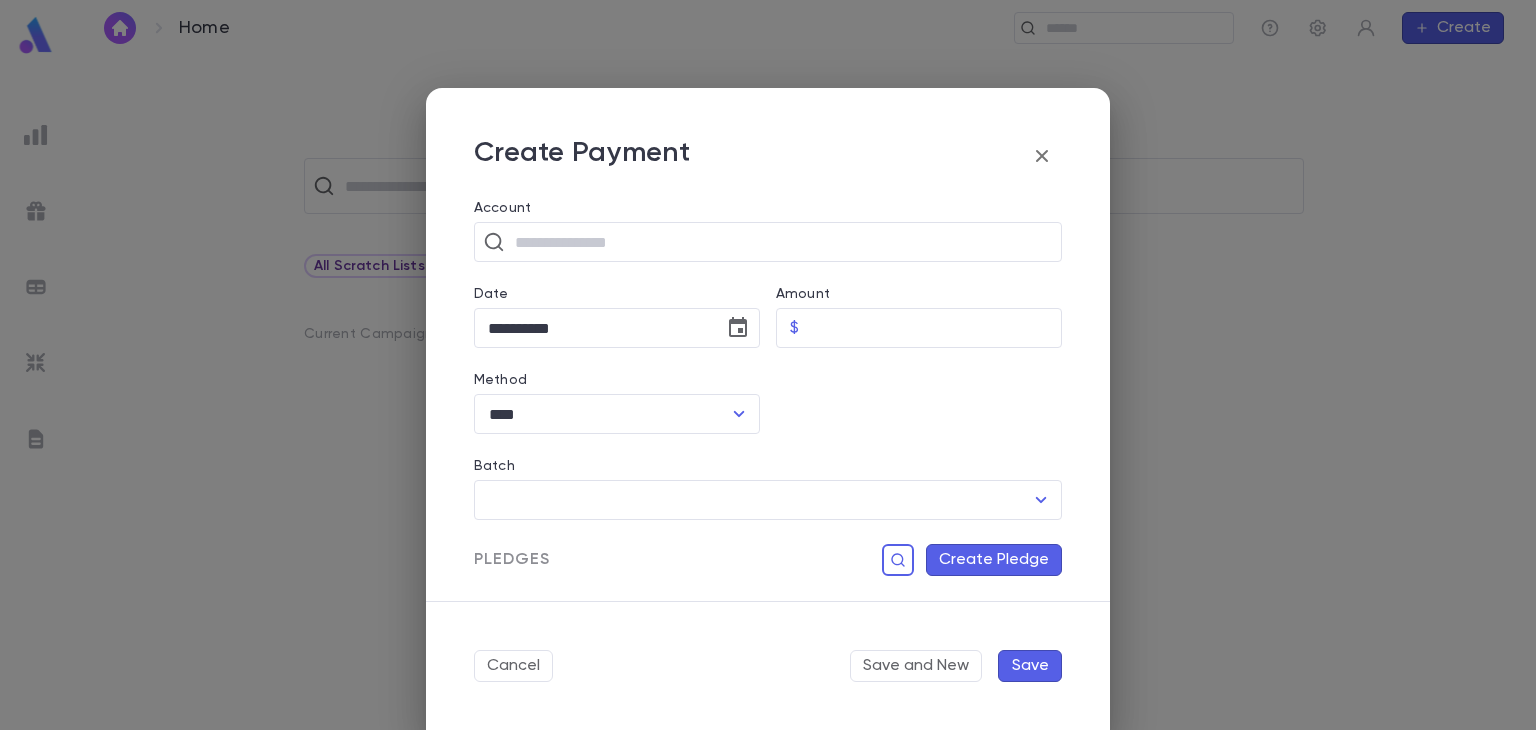 click at bounding box center (911, 391) 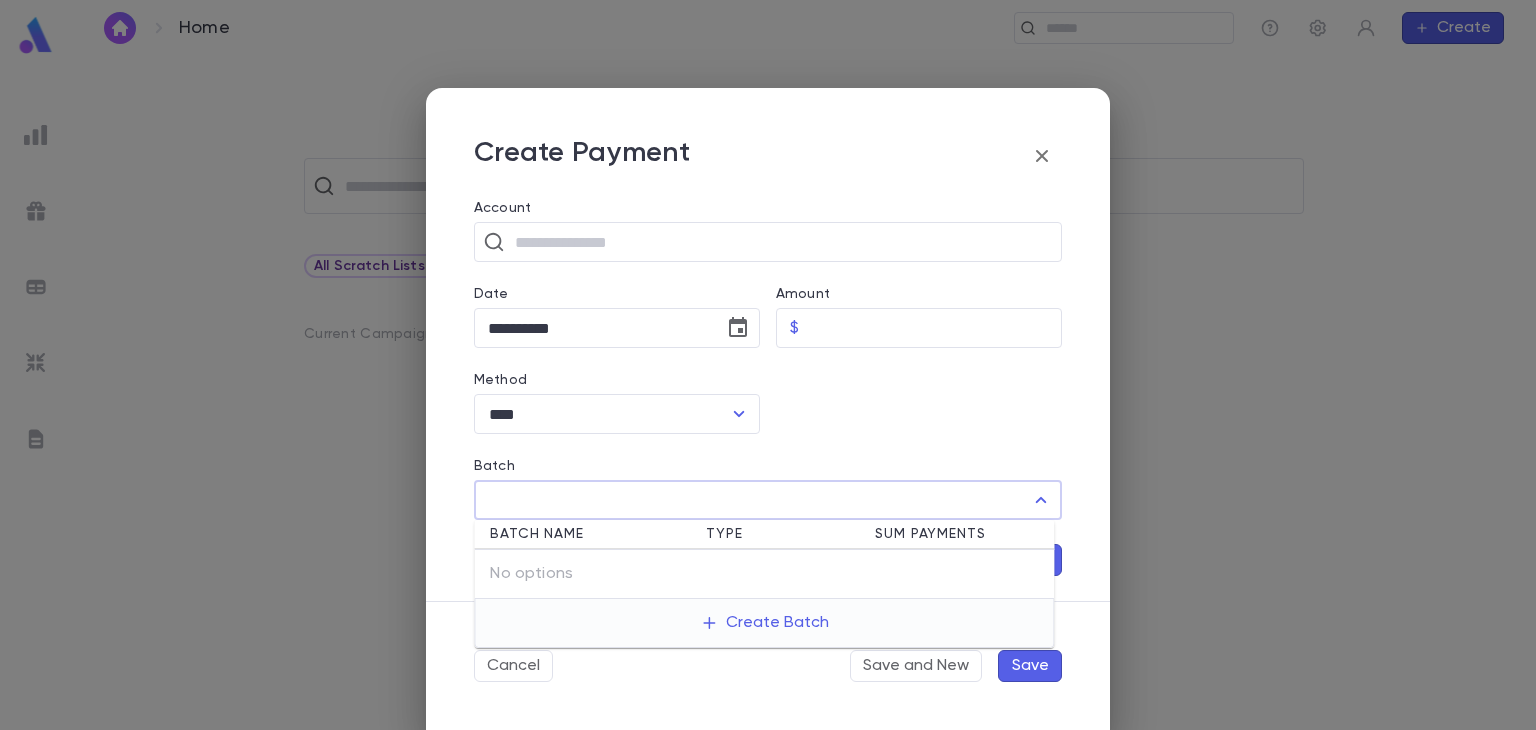 click on "Batch" at bounding box center [753, 500] 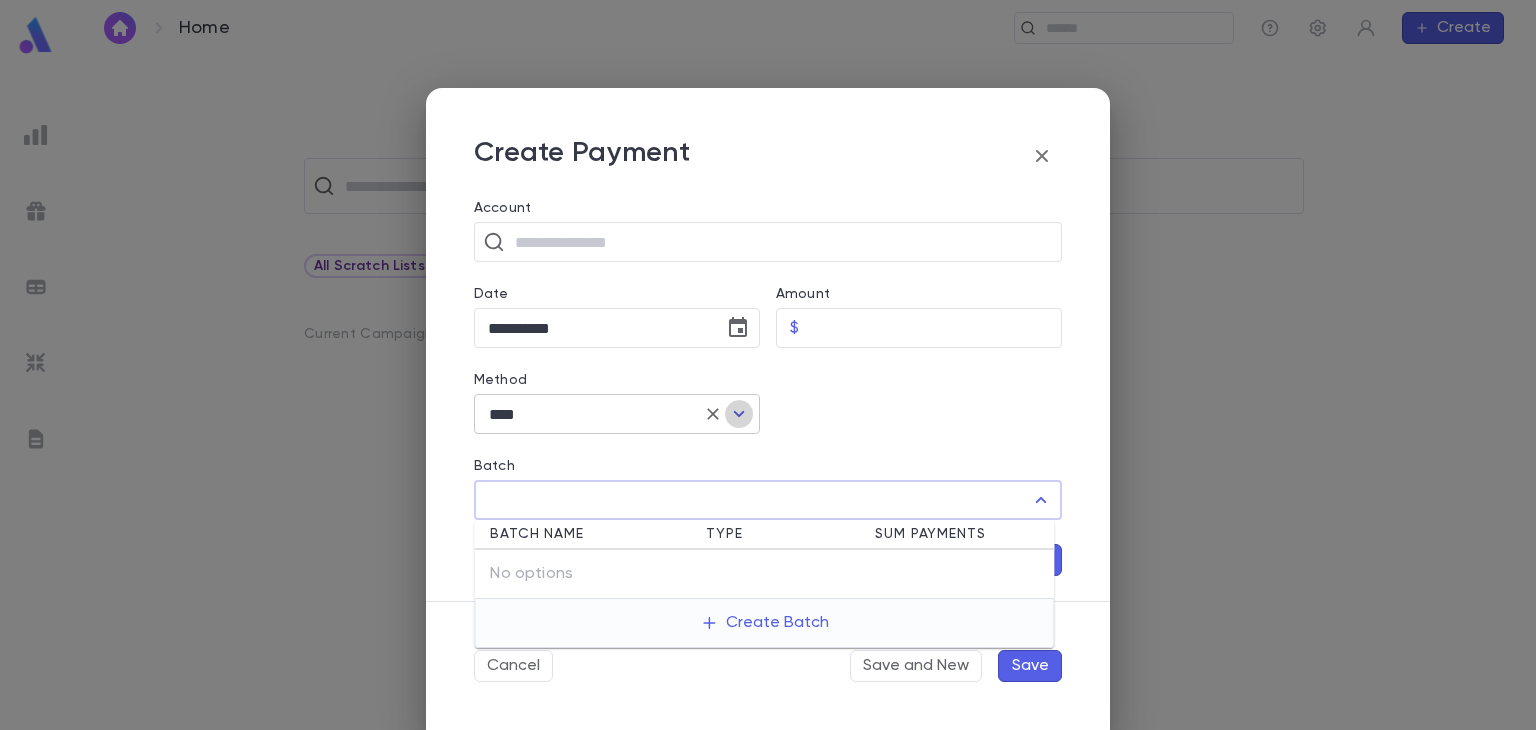 click at bounding box center [739, 414] 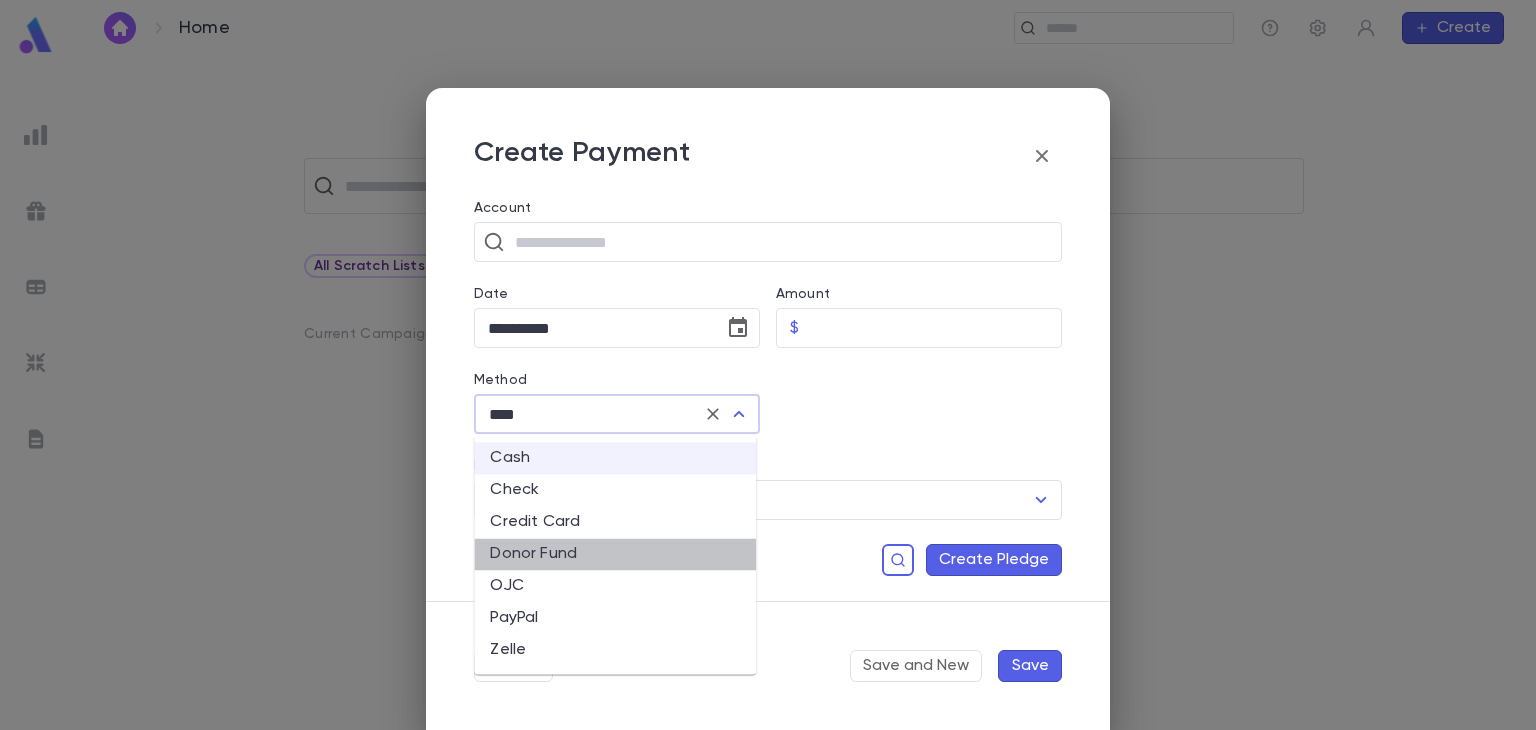 click on "Donor Fund" at bounding box center [615, 554] 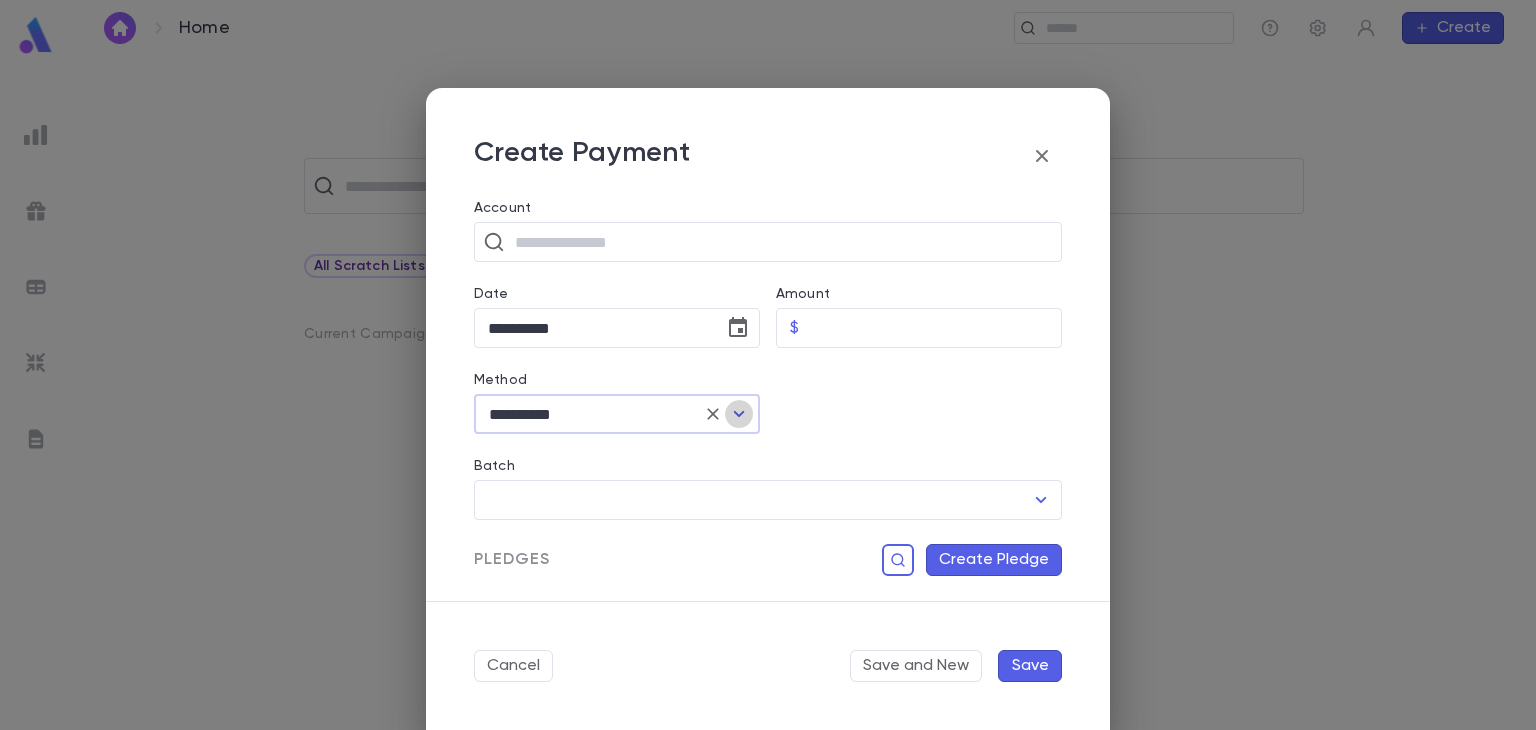 click at bounding box center [739, 414] 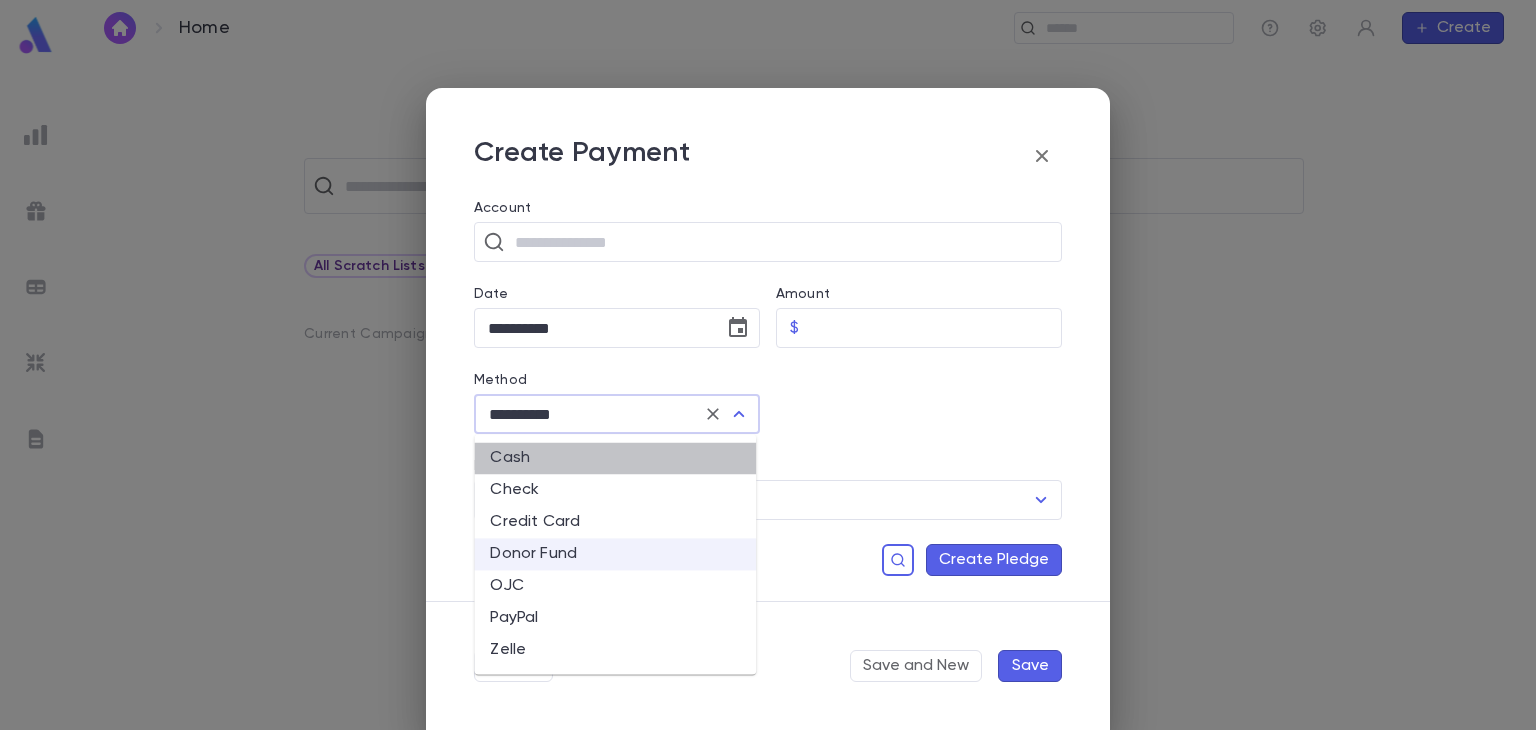 click on "Cash" at bounding box center (615, 458) 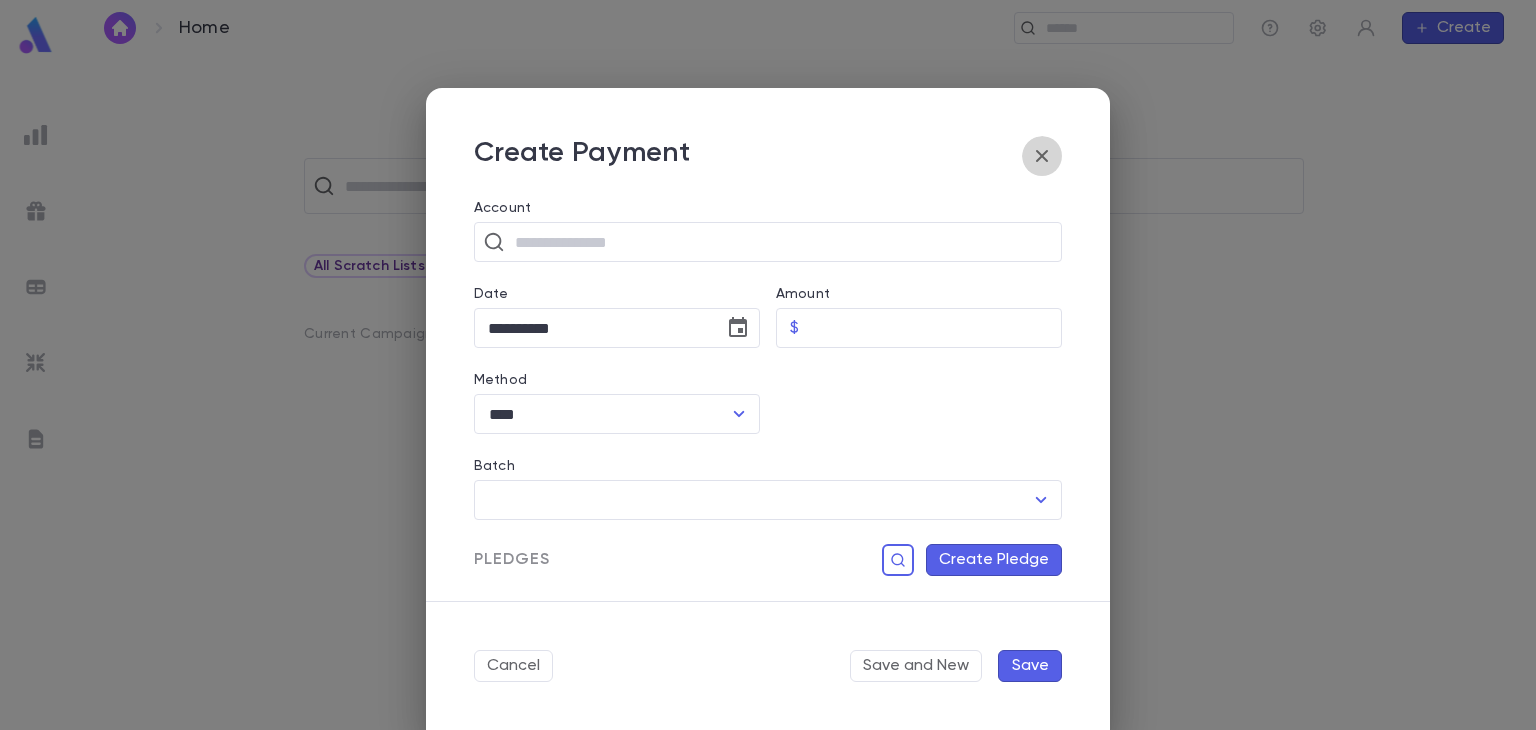 click at bounding box center [1042, 156] 